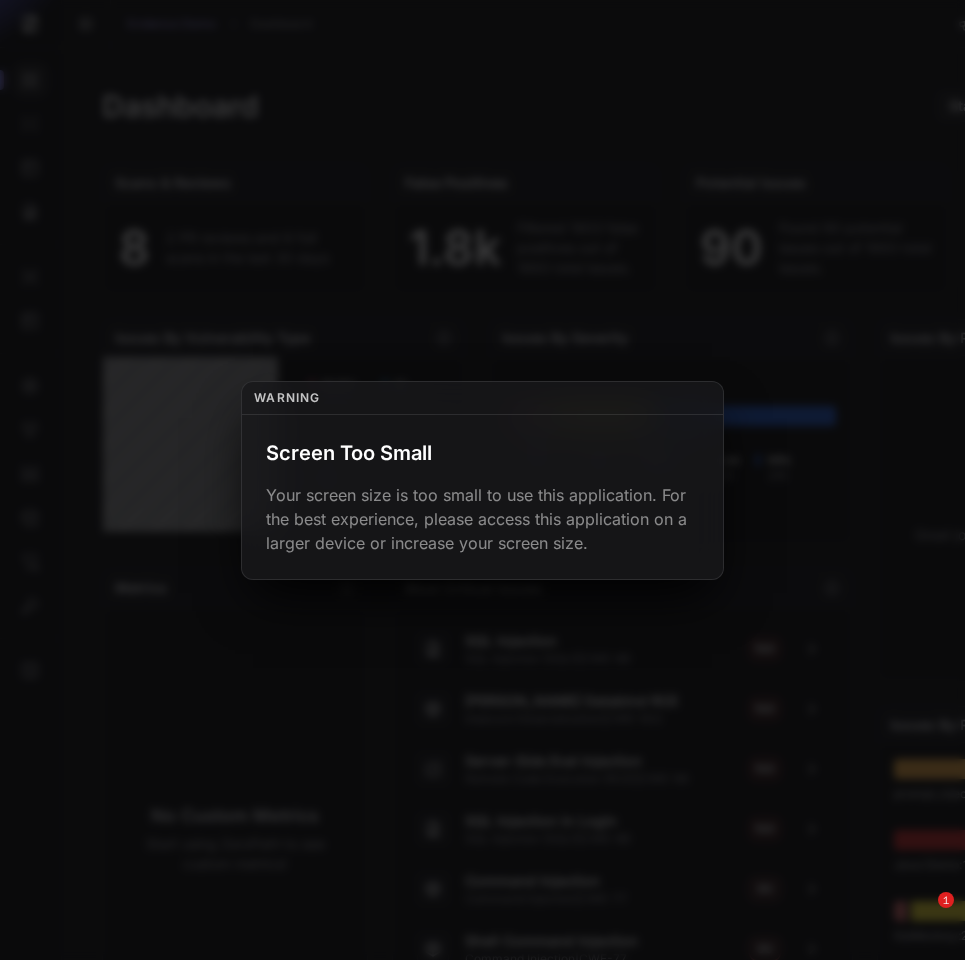 scroll, scrollTop: 0, scrollLeft: 0, axis: both 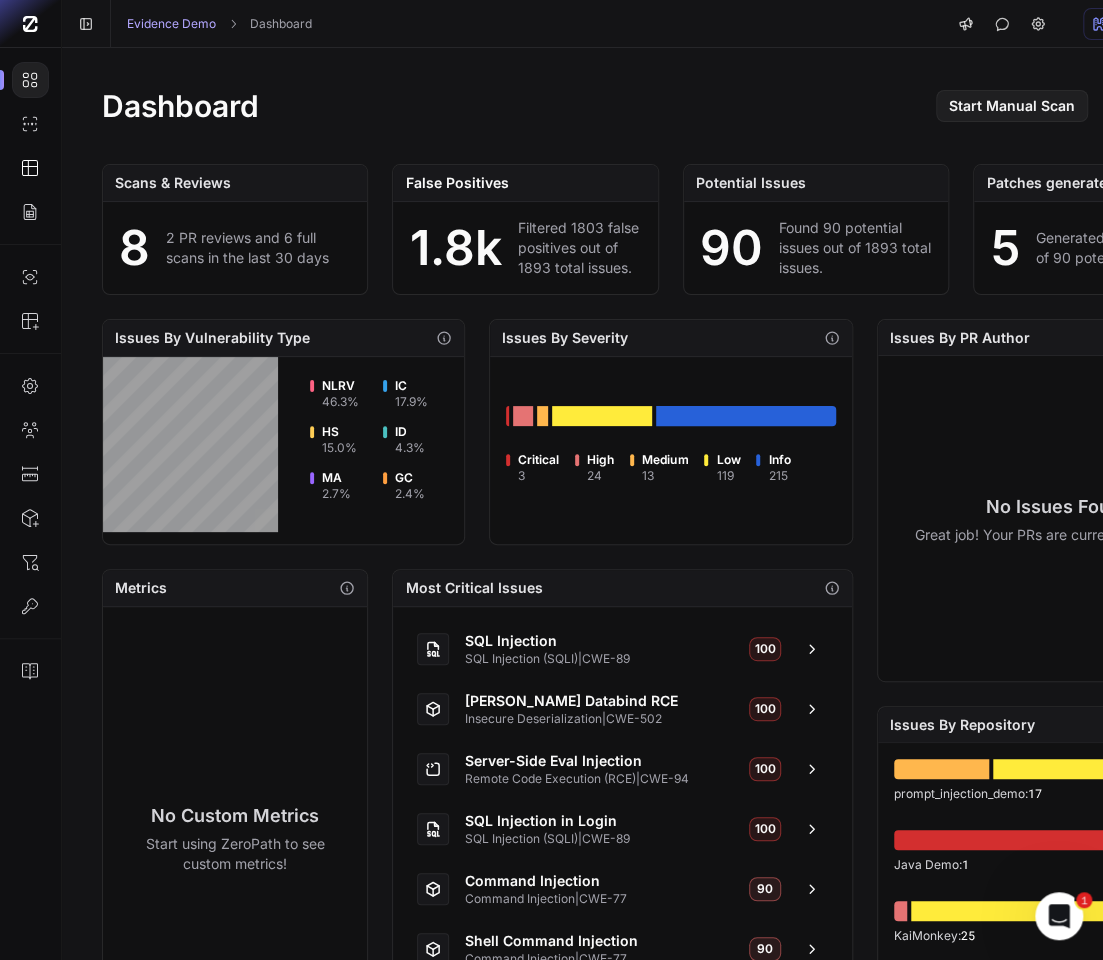 click 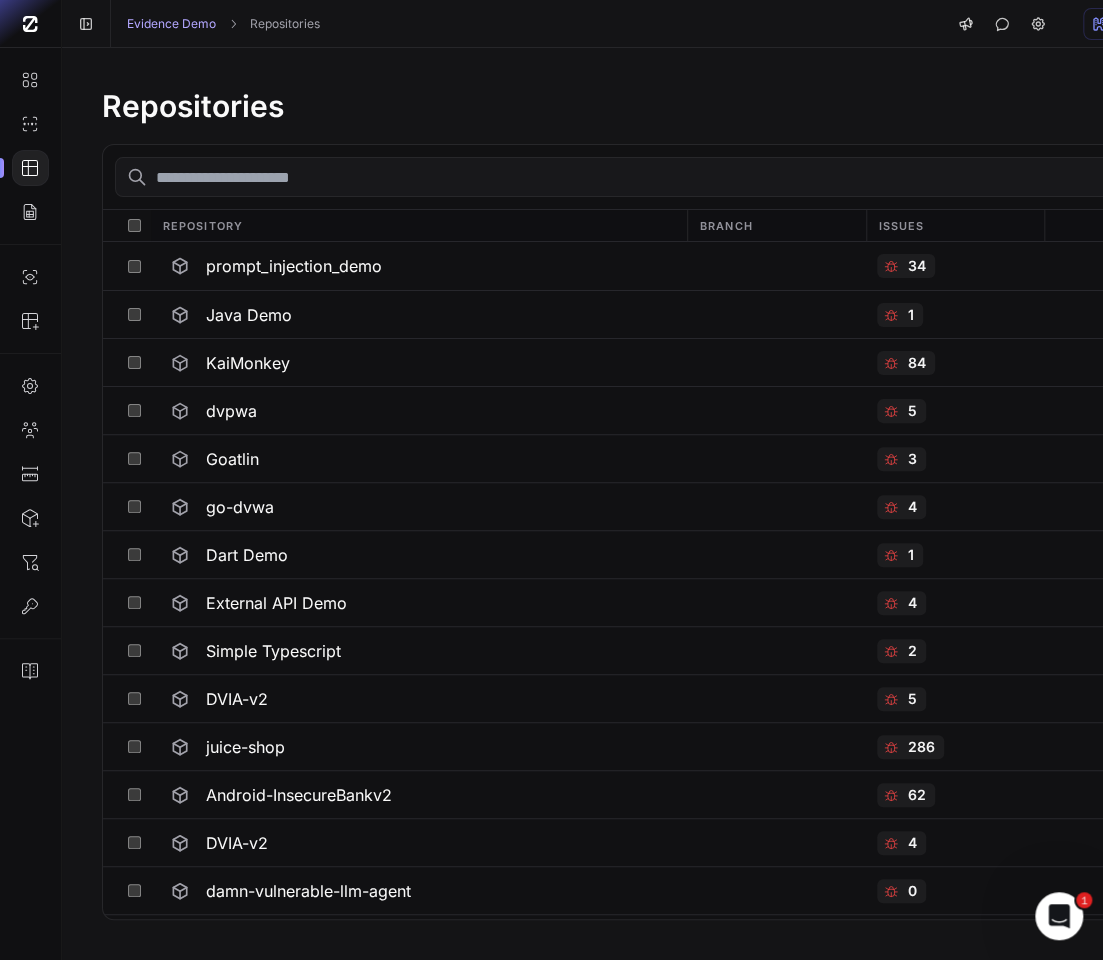 click 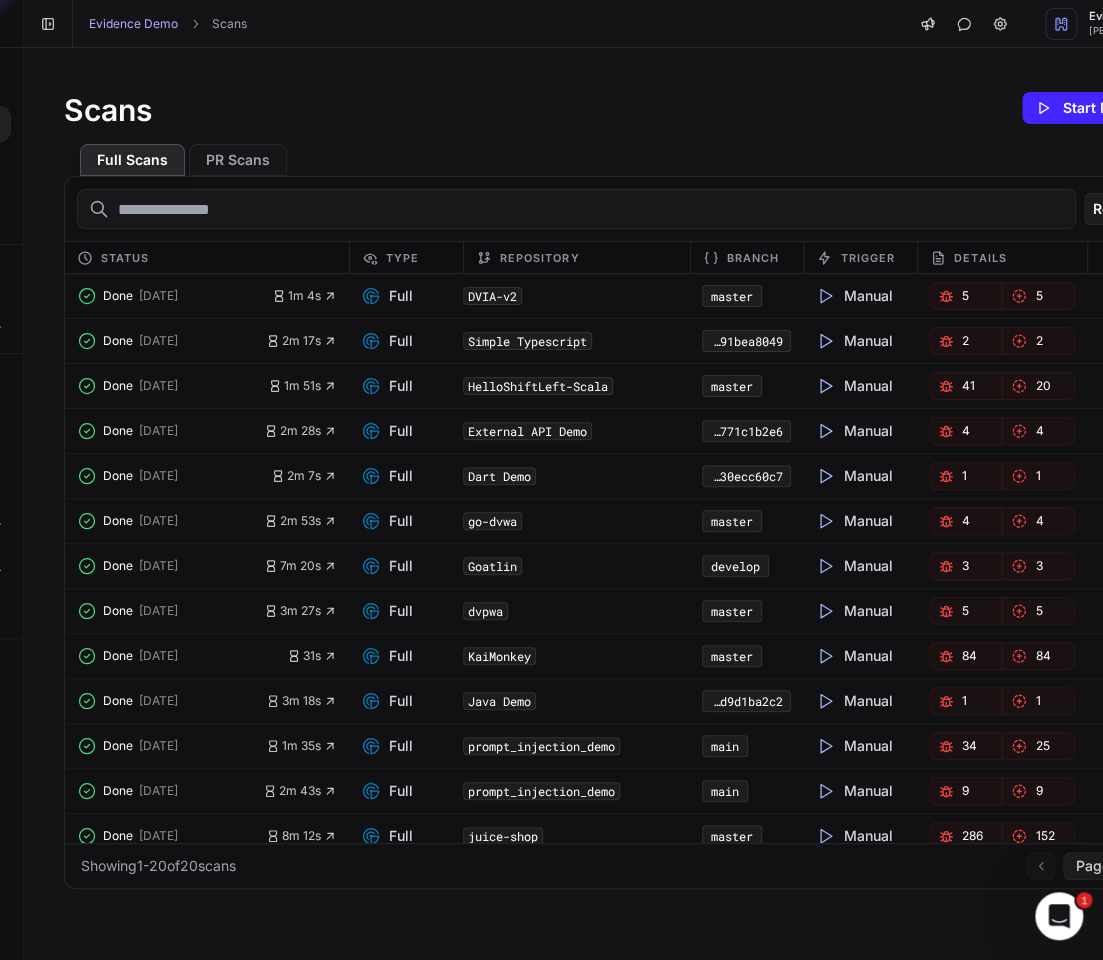 scroll, scrollTop: 0, scrollLeft: 177, axis: horizontal 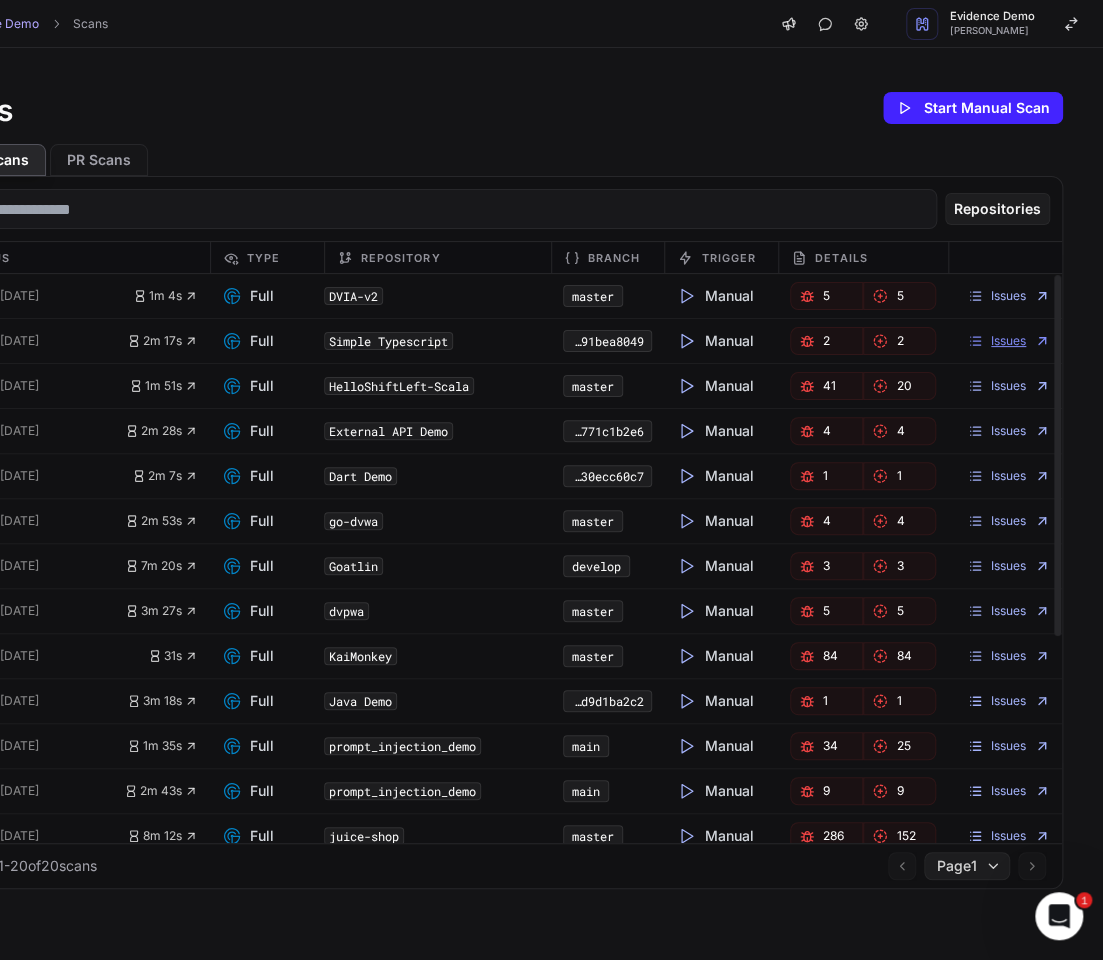 drag, startPoint x: 1027, startPoint y: 359, endPoint x: 1015, endPoint y: 347, distance: 16.970562 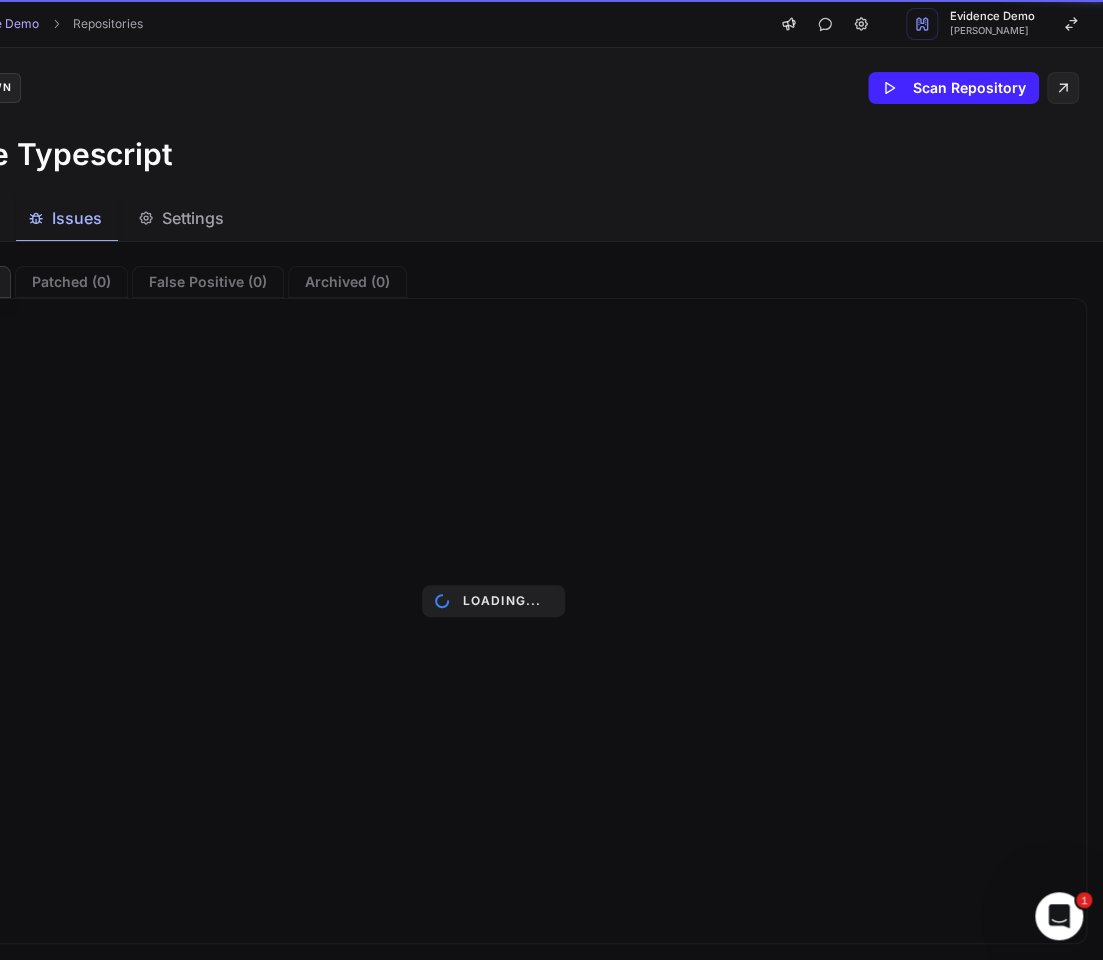 scroll, scrollTop: 0, scrollLeft: 0, axis: both 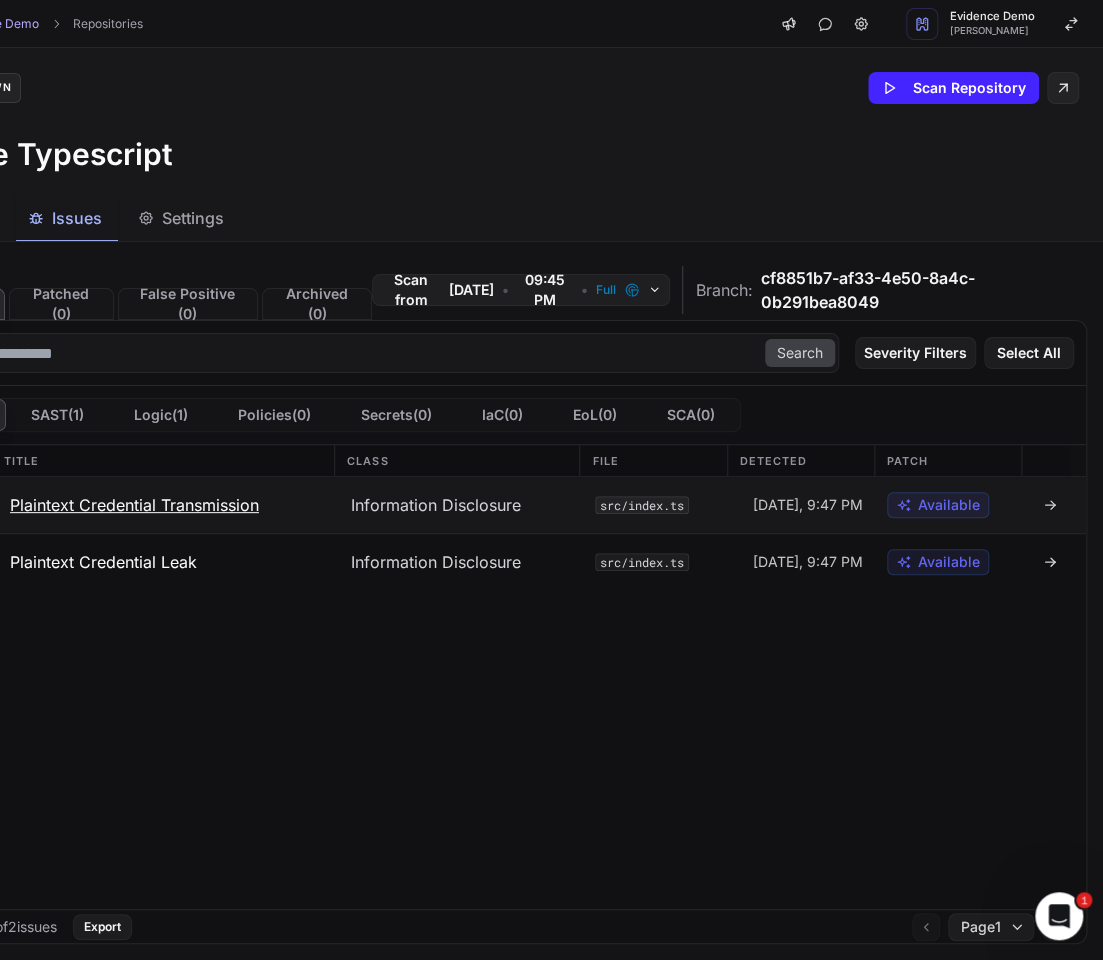 click on "[DATE], 9:47 PM" at bounding box center (802, 505) 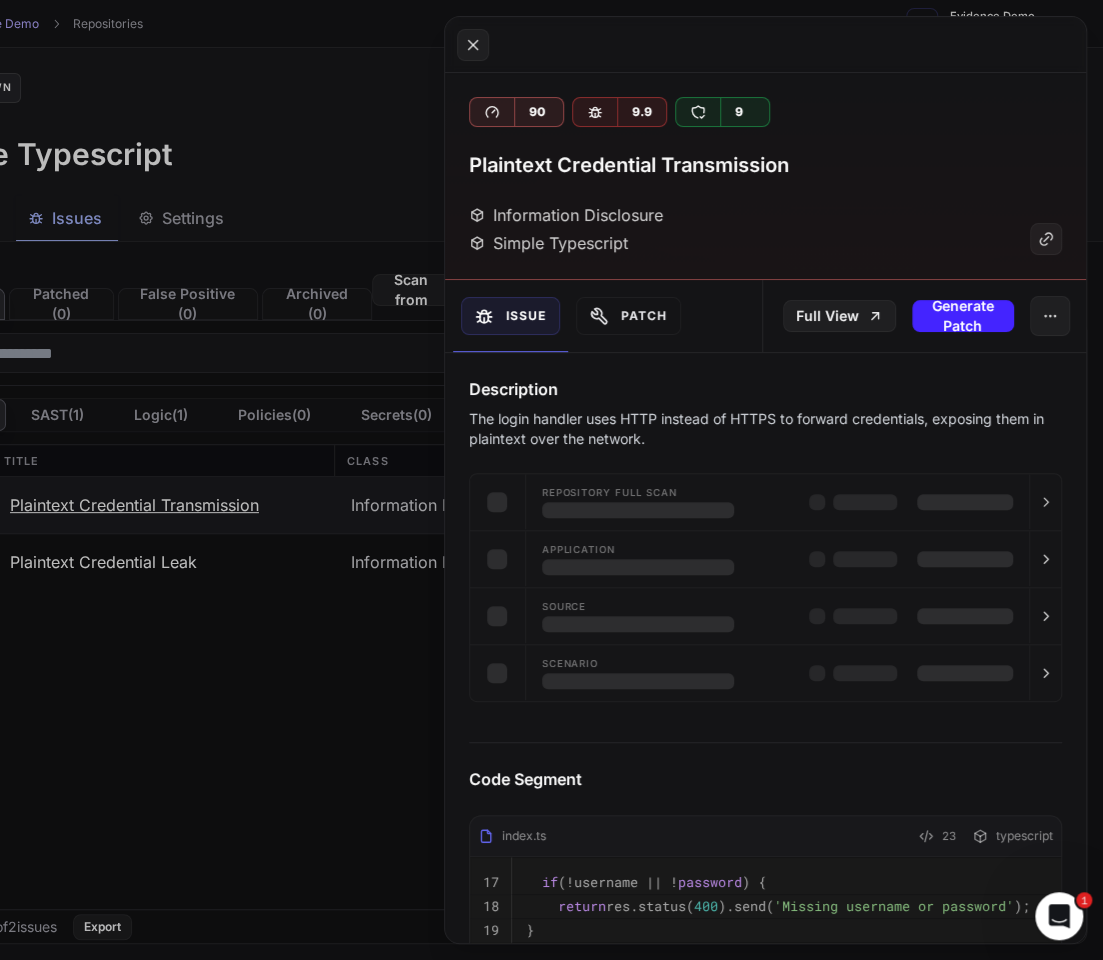 scroll, scrollTop: 0, scrollLeft: 160, axis: horizontal 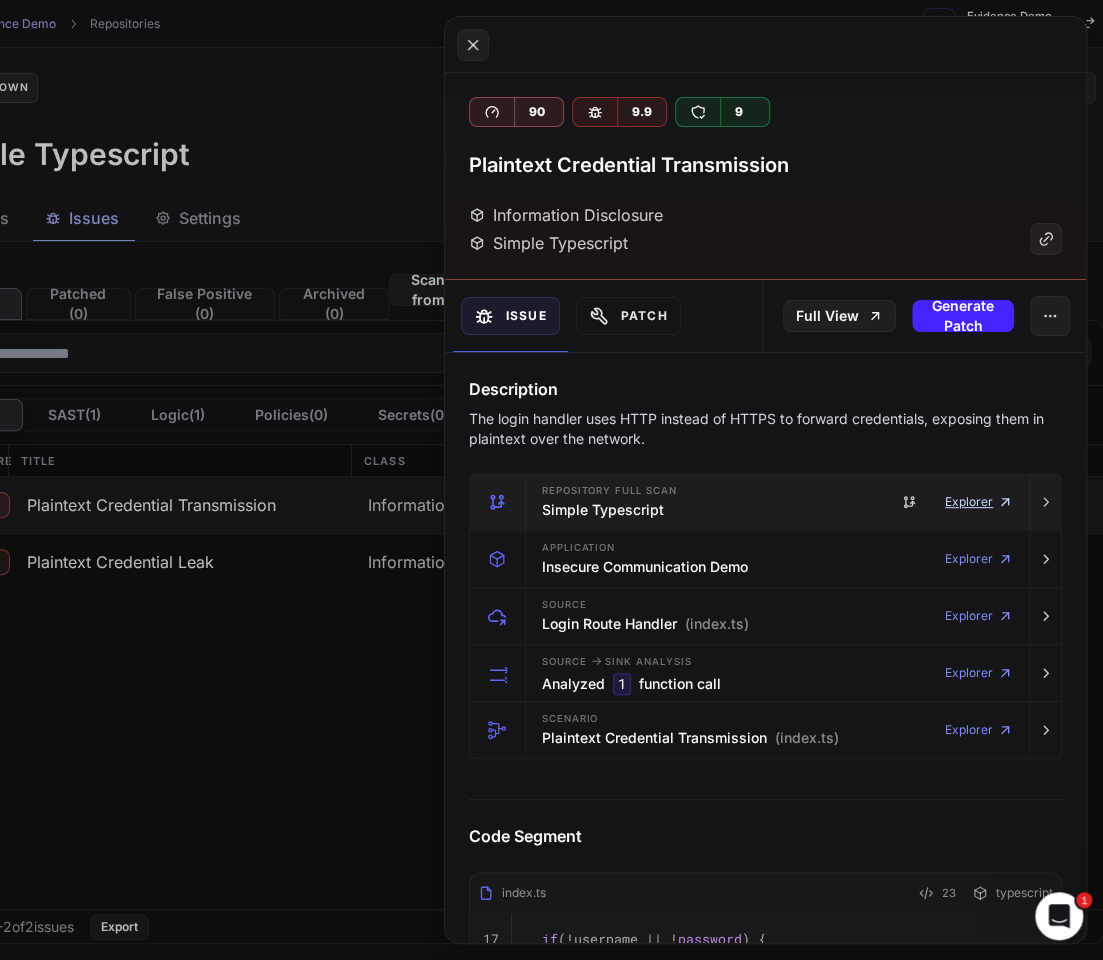 click on "Explorer" at bounding box center (979, 502) 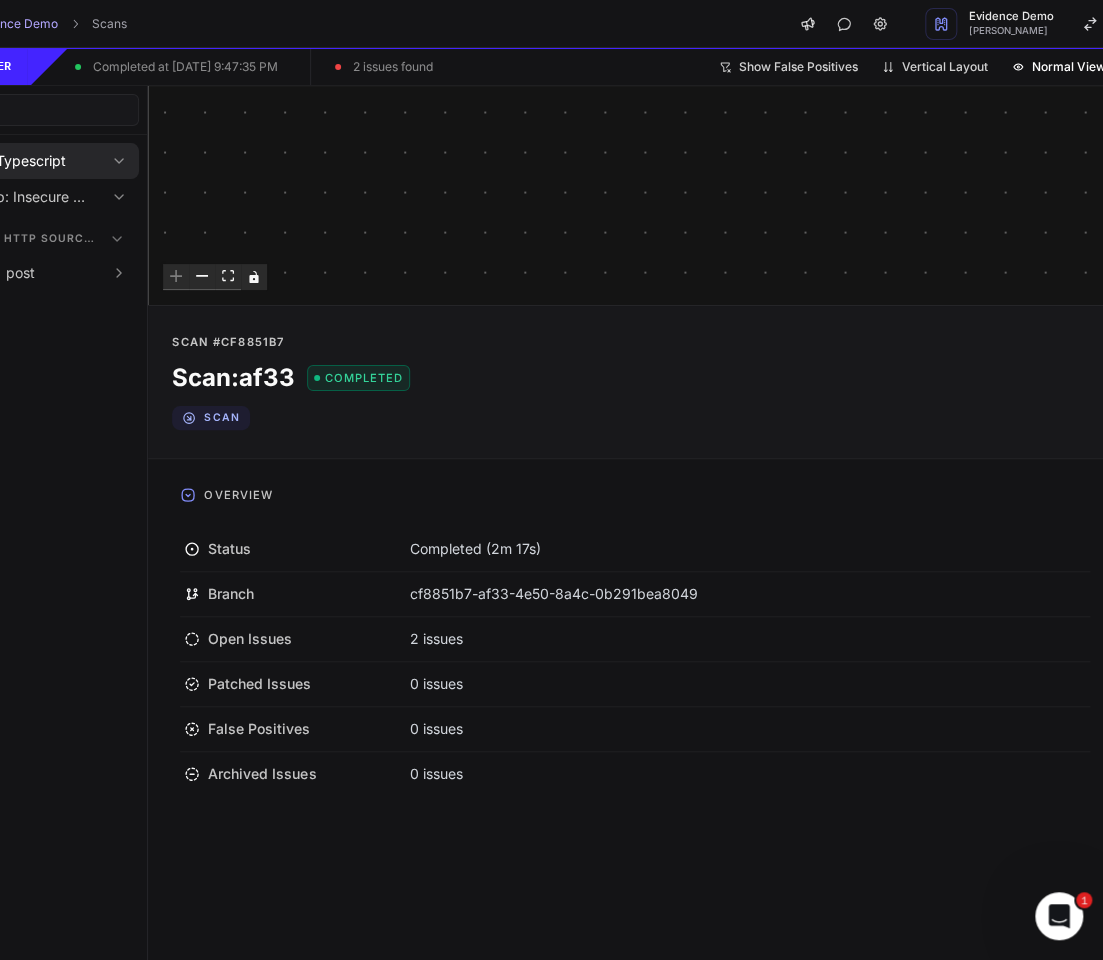 scroll, scrollTop: 0, scrollLeft: 177, axis: horizontal 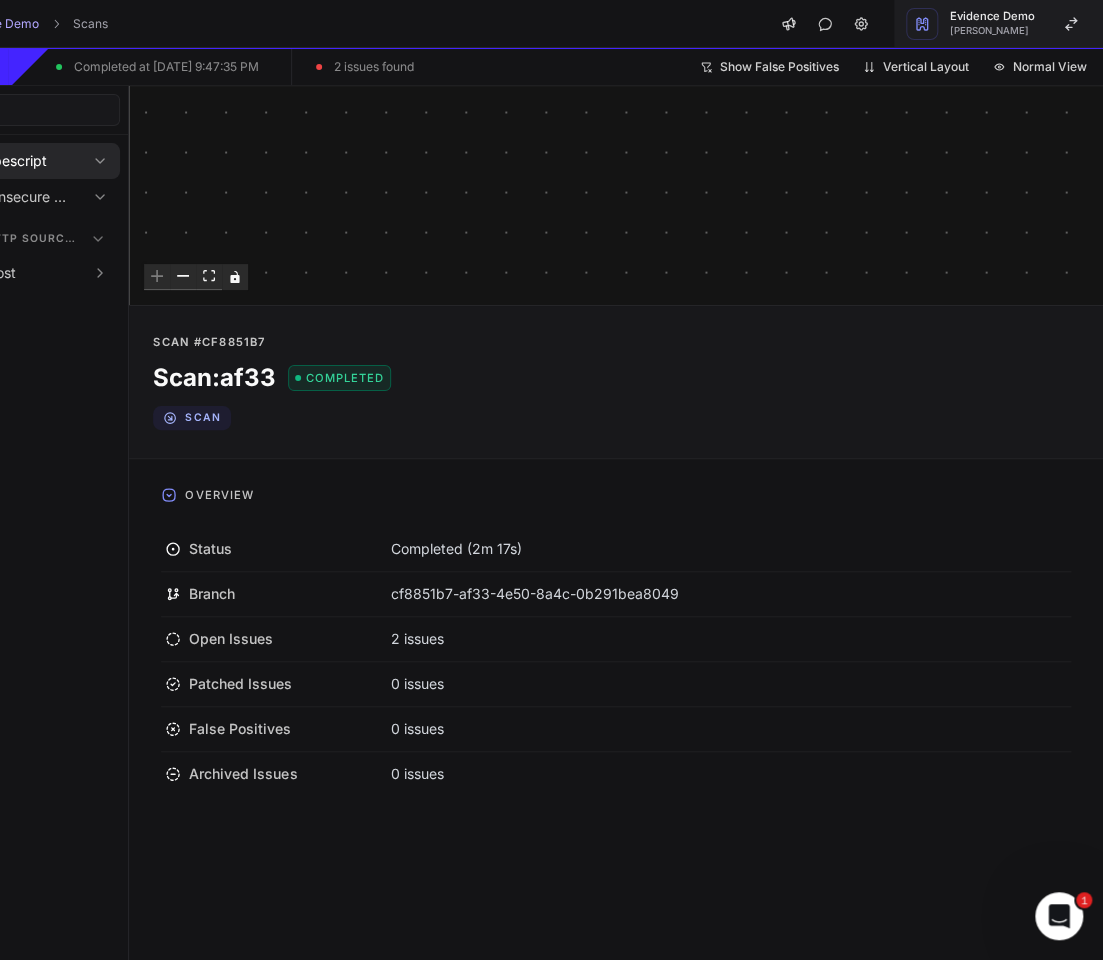 click on "Evidence Demo   [PERSON_NAME]" 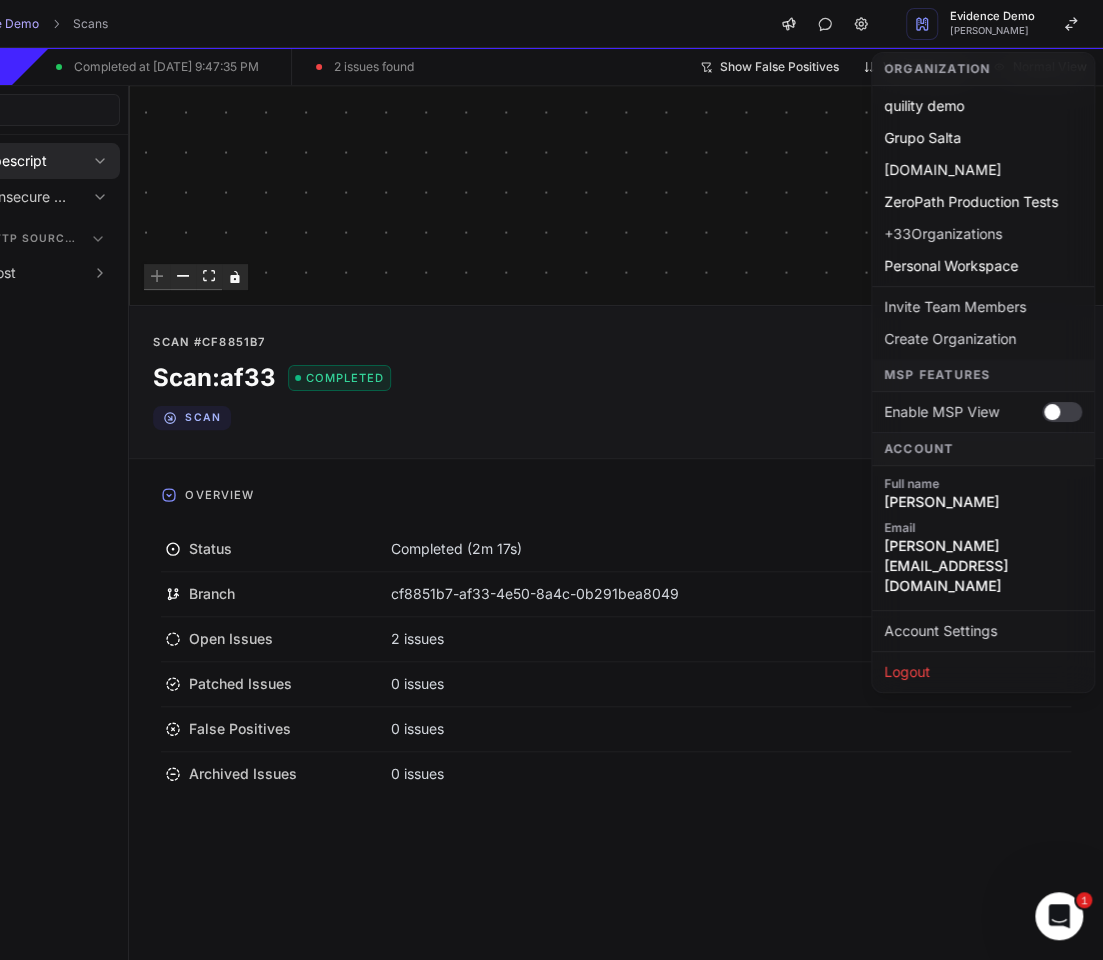 click on "Simple Typescript     App: Insecure Communication Demo     post       Call #1   45d2   The fetch call on line 23 uses an HTTP URL, sending `username` and `password` in plaintext.     index.ts     15-34       Scenario   fce3     Vulnerable   Plaintext Credential Transmission         23       Call #1   c92c   In the login route handler, raw username and password from req.body are JSON.stringified and sent via fetch over plain HTTP without any encryption, exposing credentials to network interception.     index.ts     15-34       Sink   6877     Vulnerable   Insecure HTTP Fetch         23-27" at bounding box center [616, 195] 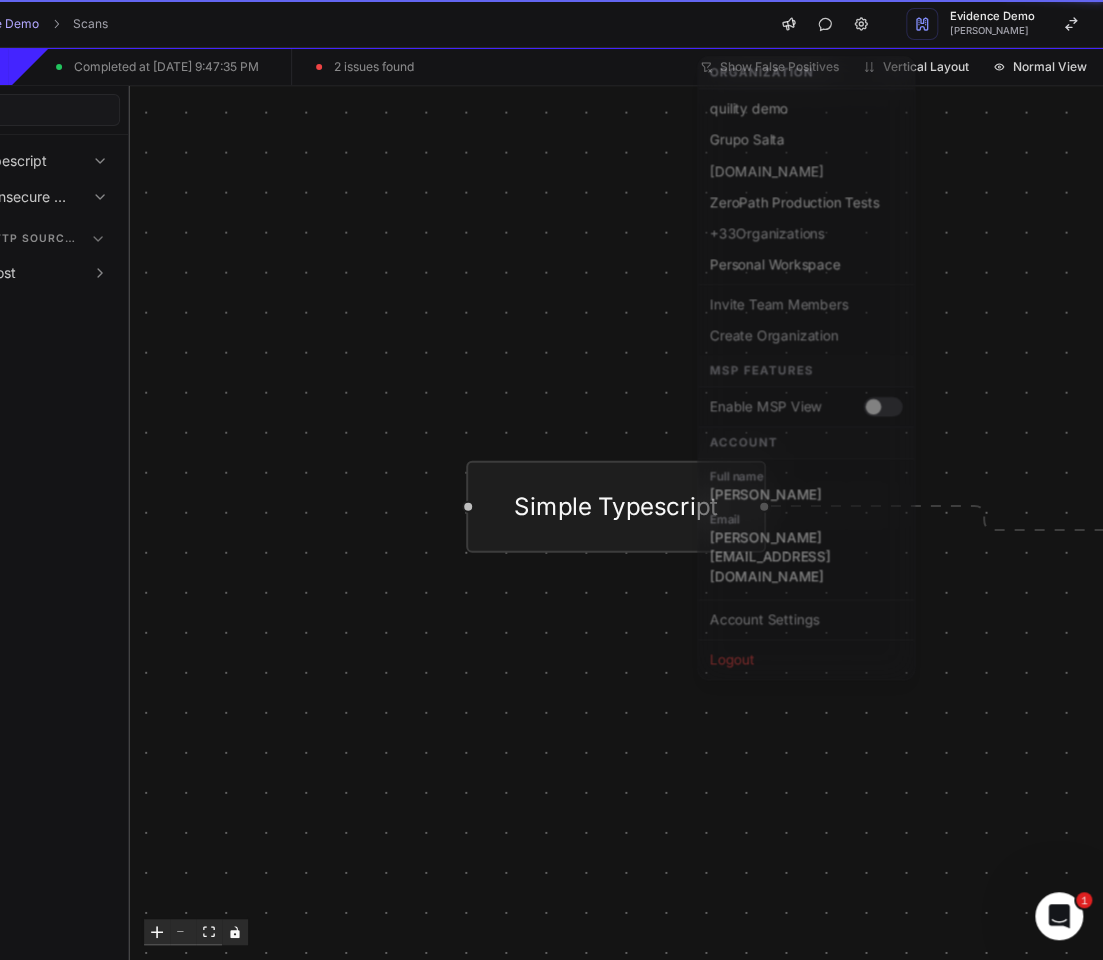scroll, scrollTop: 0, scrollLeft: 0, axis: both 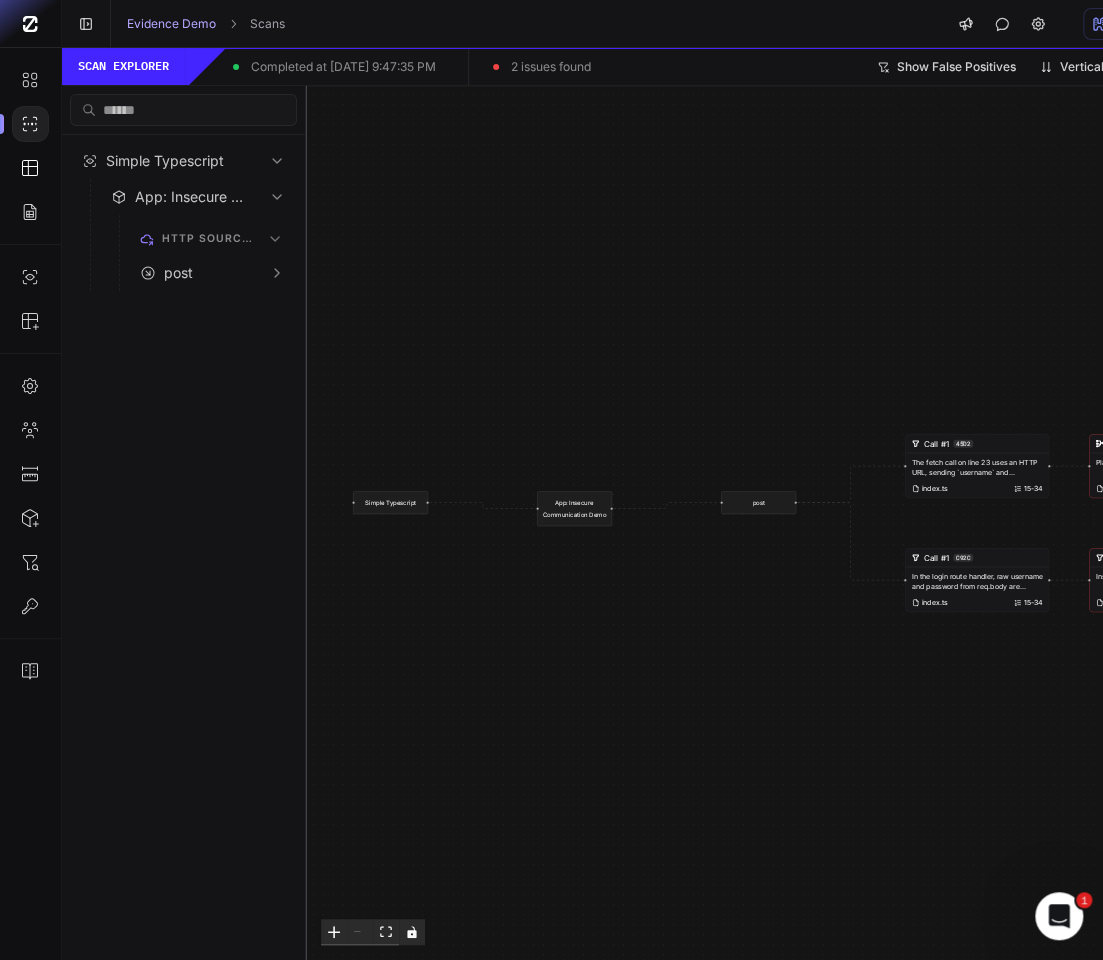 click 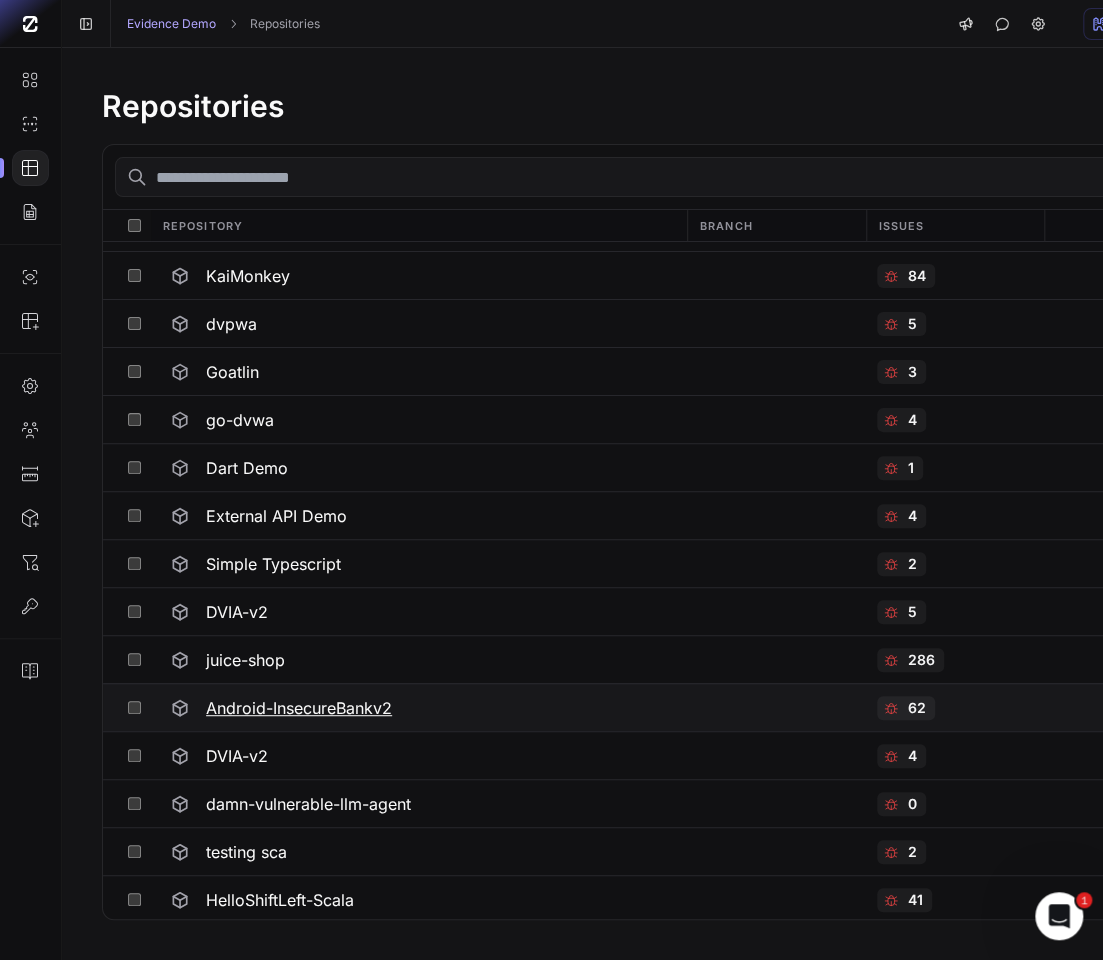 scroll, scrollTop: 90, scrollLeft: 0, axis: vertical 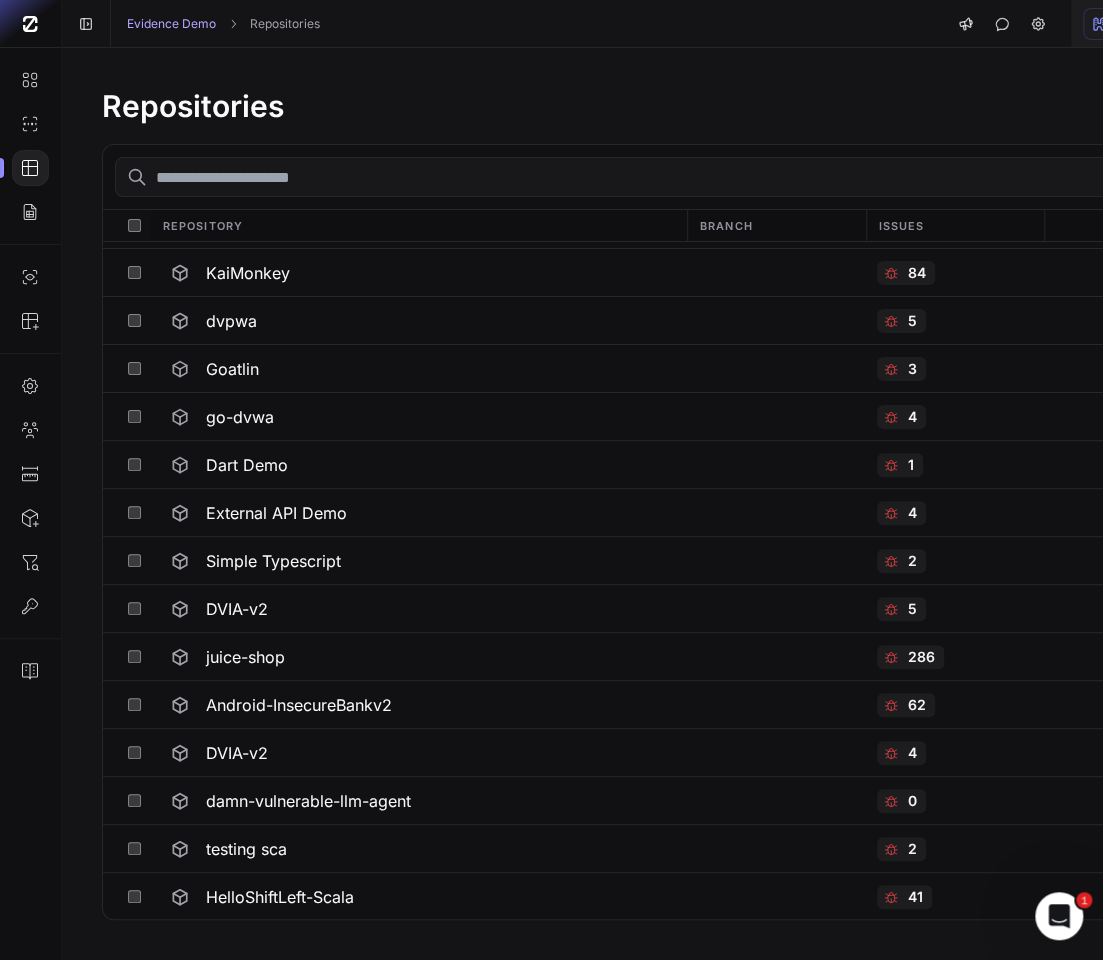 click on "Evidence Demo   [PERSON_NAME]" 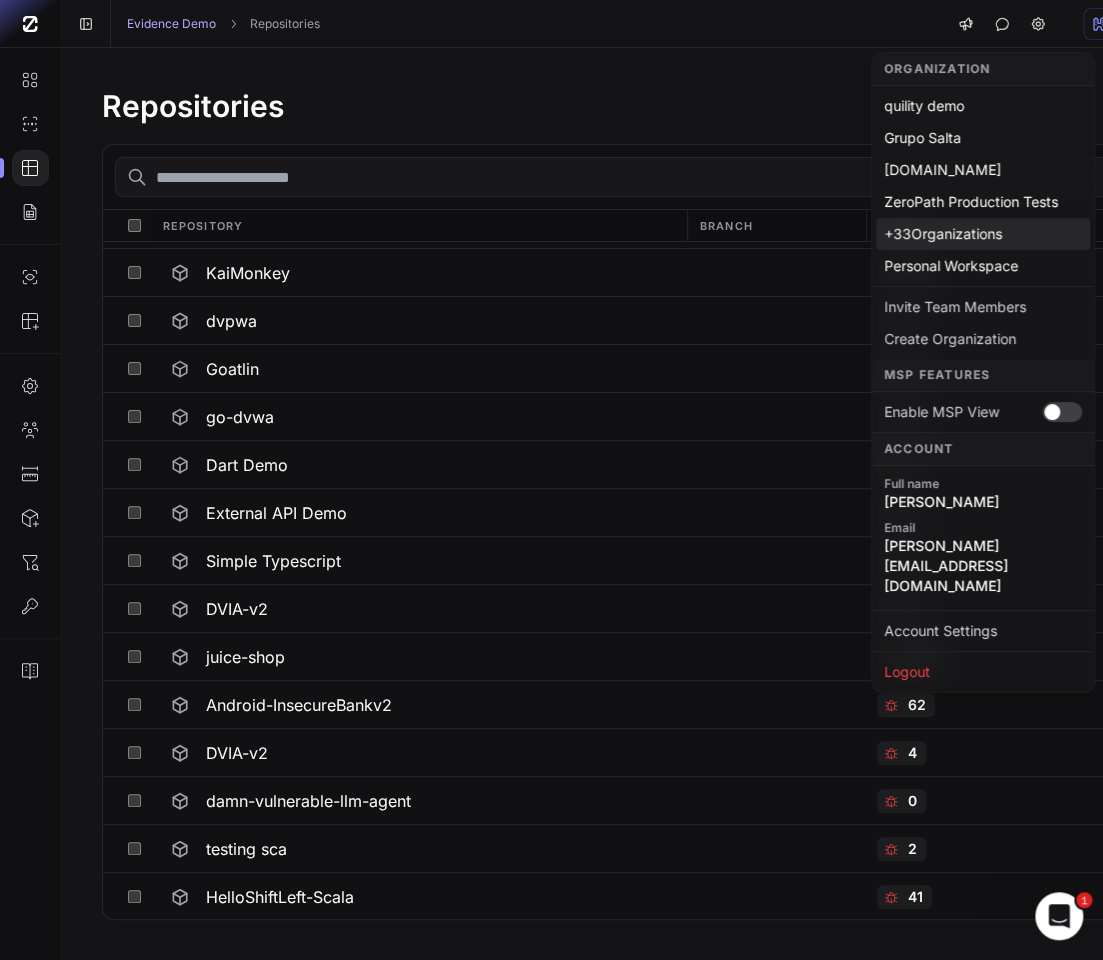 click on "+  33  Organizations" 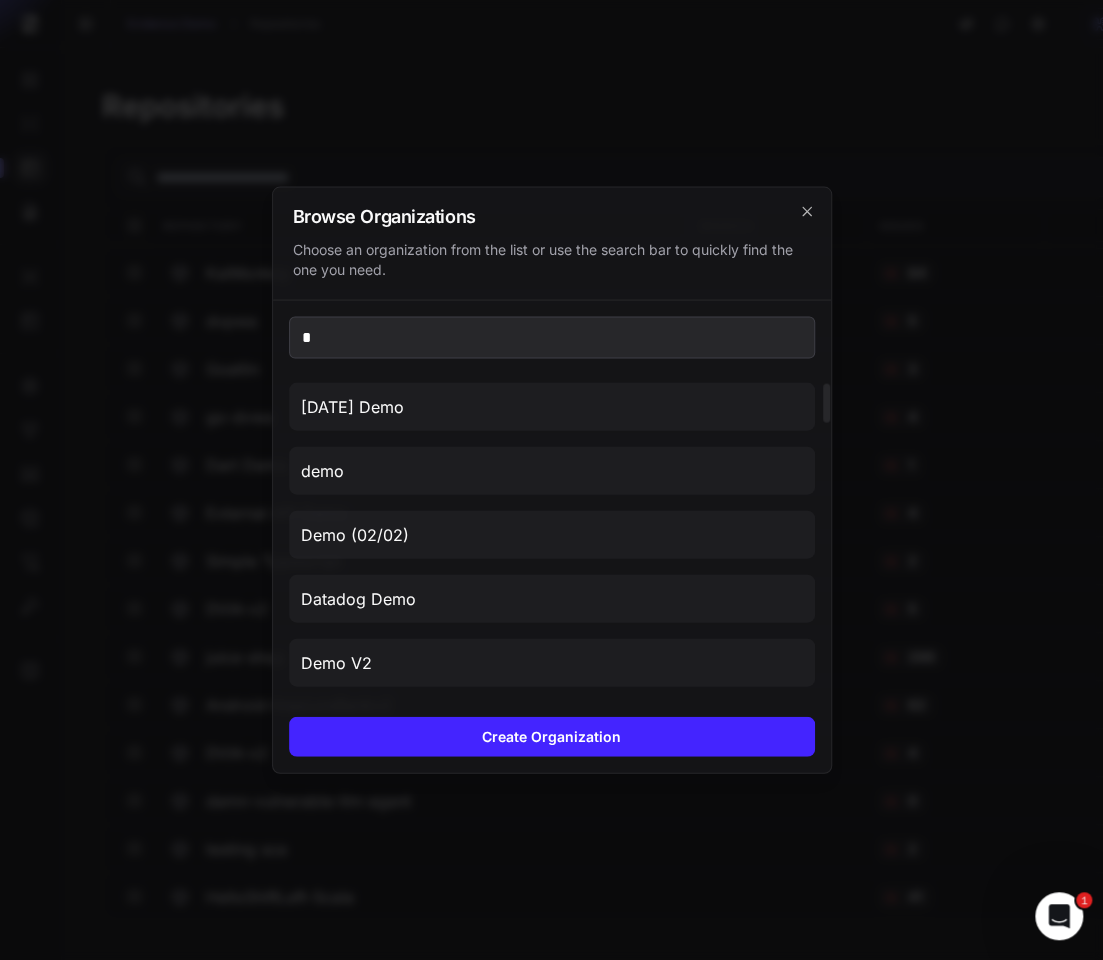 scroll, scrollTop: 0, scrollLeft: 0, axis: both 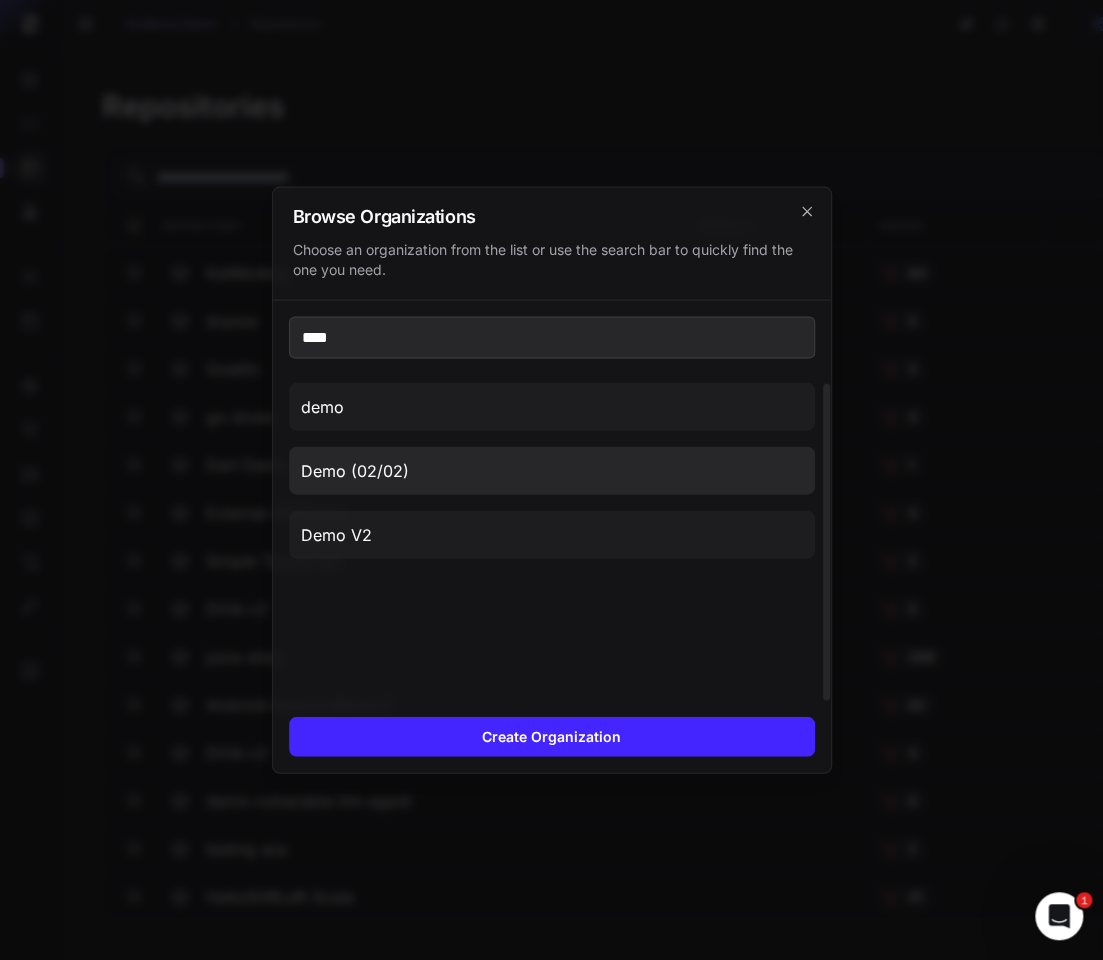 type on "****" 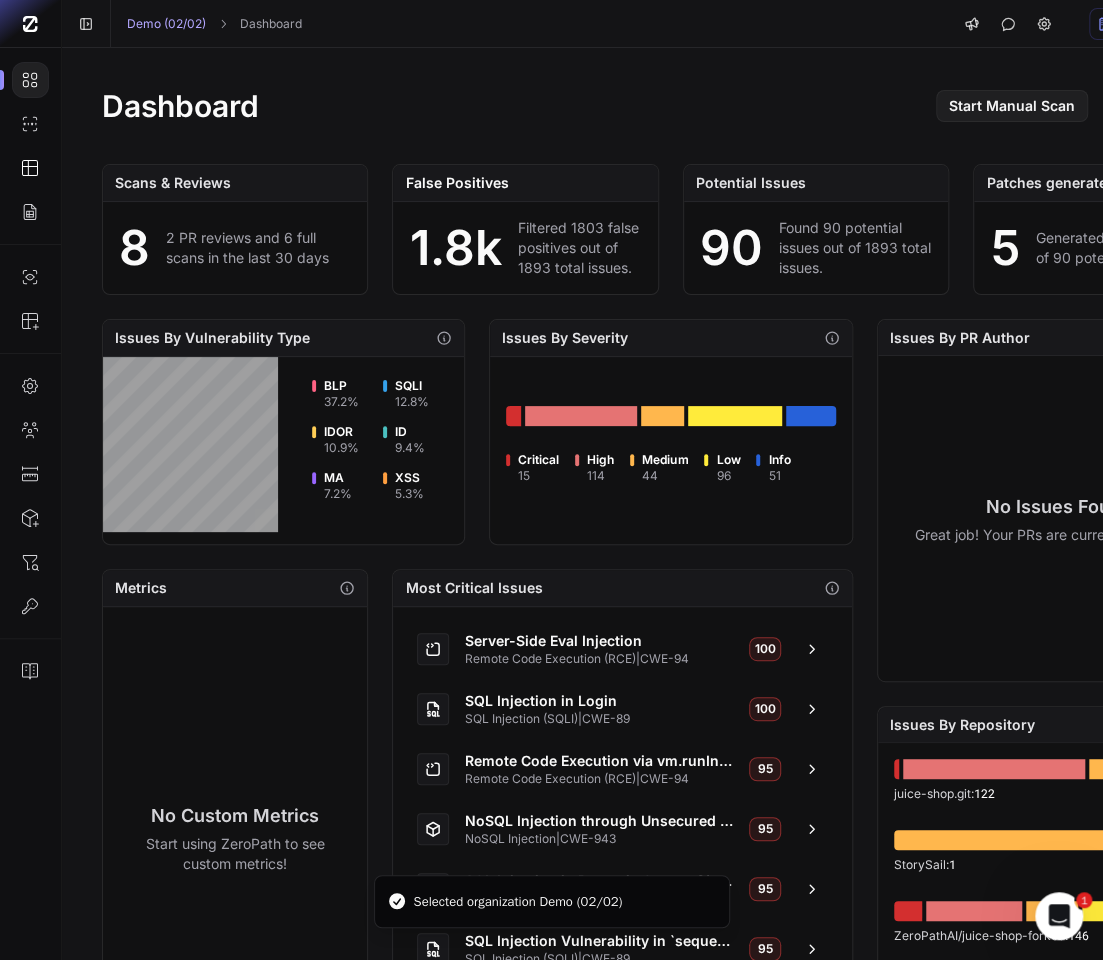 click at bounding box center (30, 168) 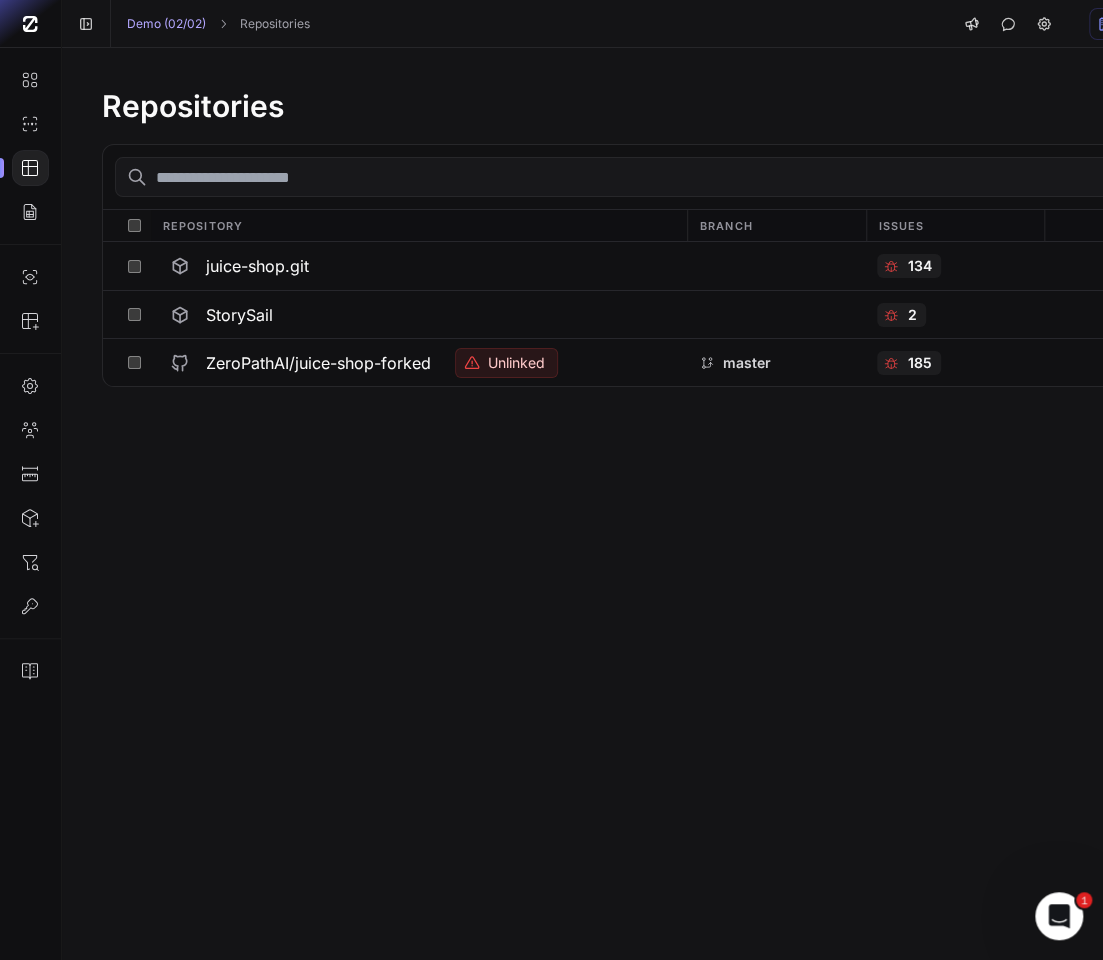 drag, startPoint x: 650, startPoint y: 184, endPoint x: 784, endPoint y: 126, distance: 146.0137 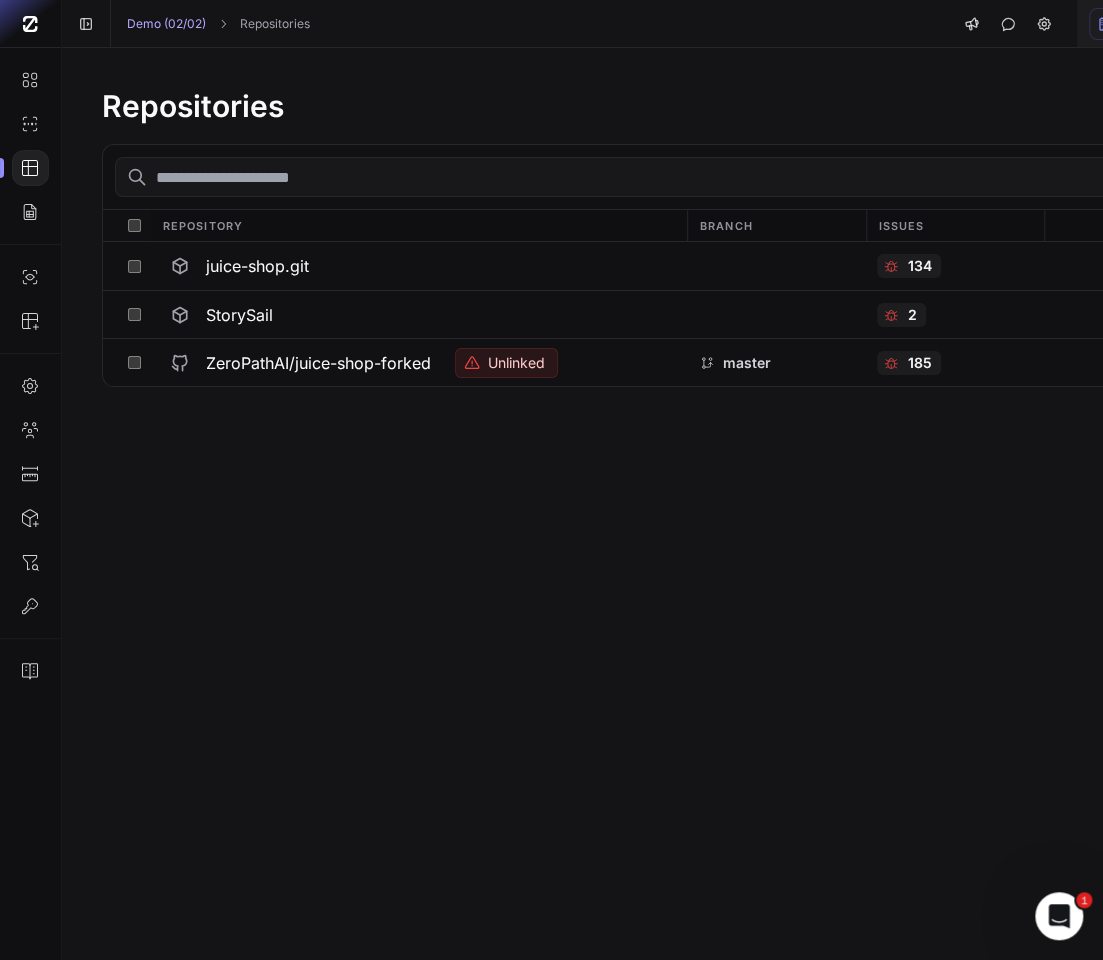 click at bounding box center [1105, 24] 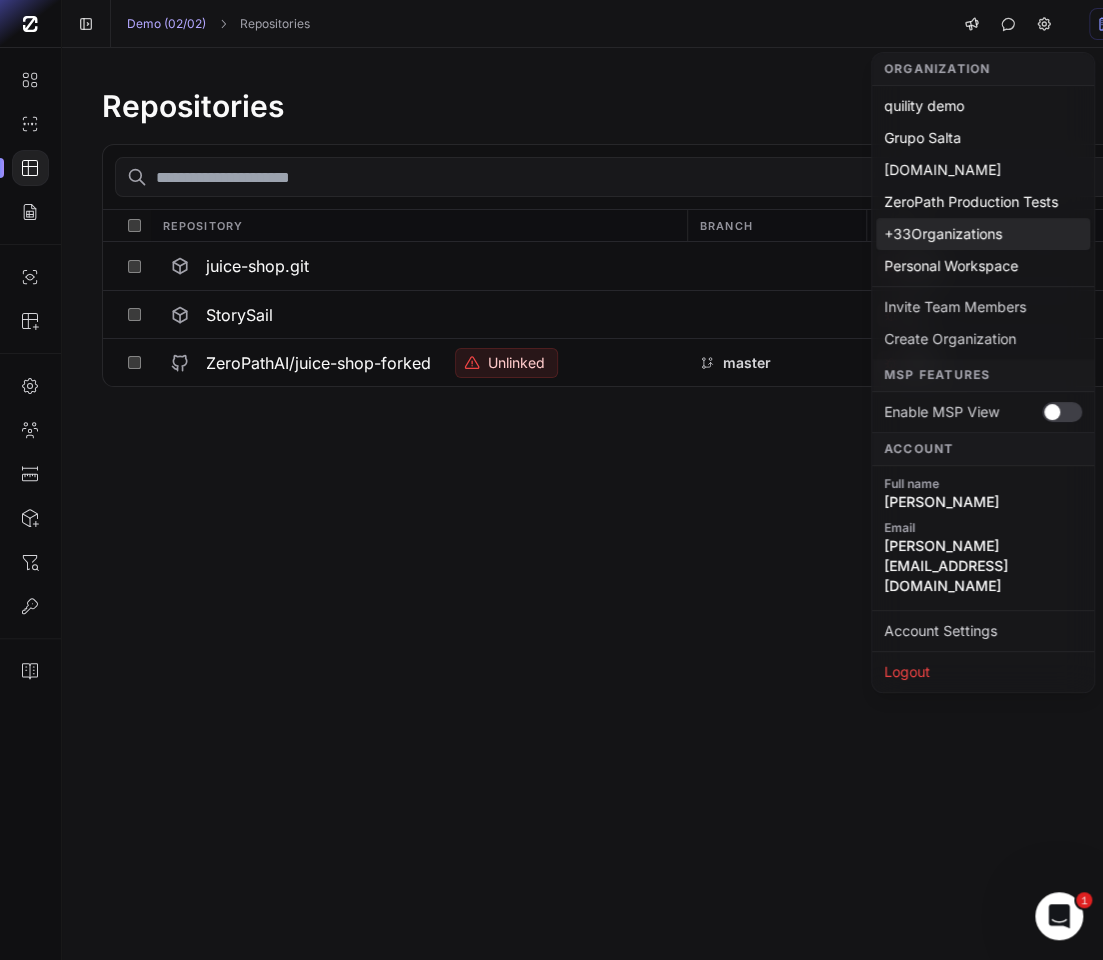 click on "+  33  Organizations" 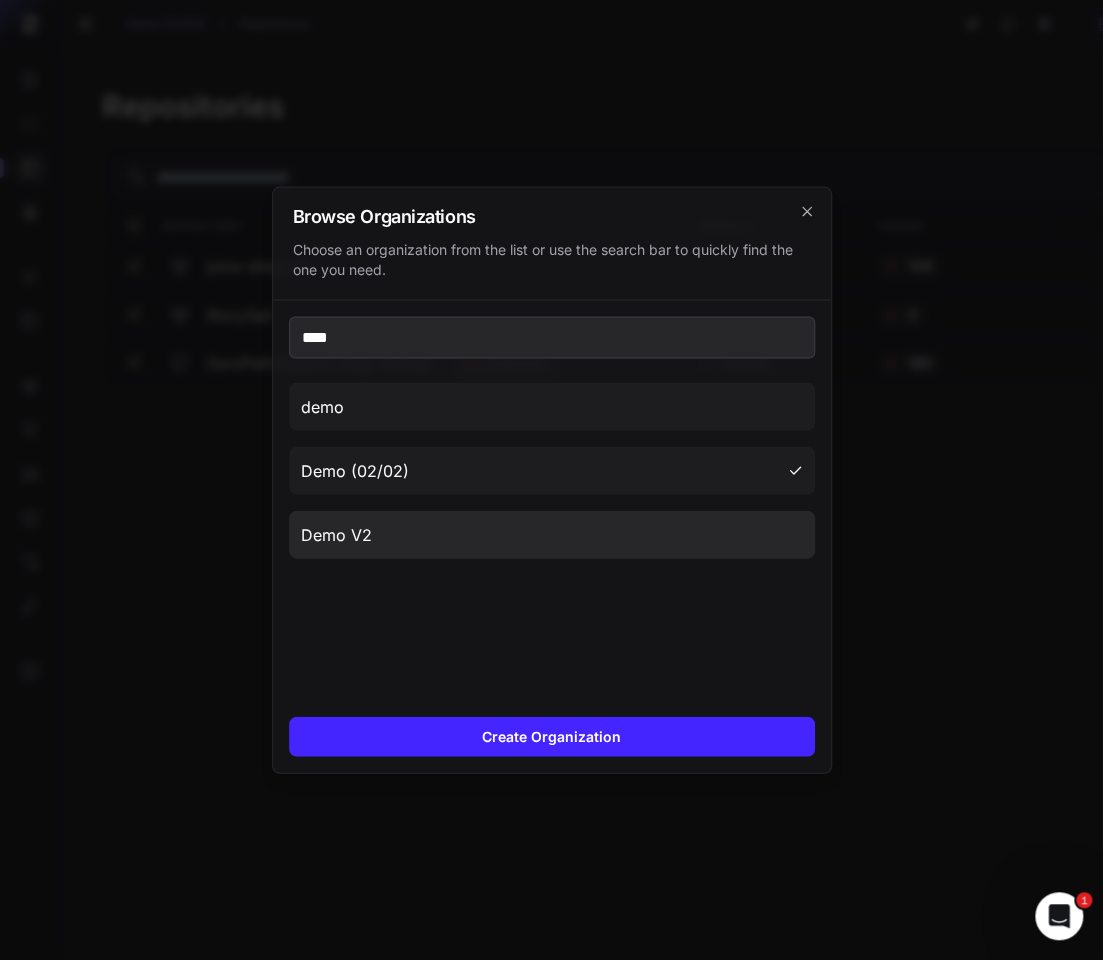 click on "Demo V2" at bounding box center [552, 535] 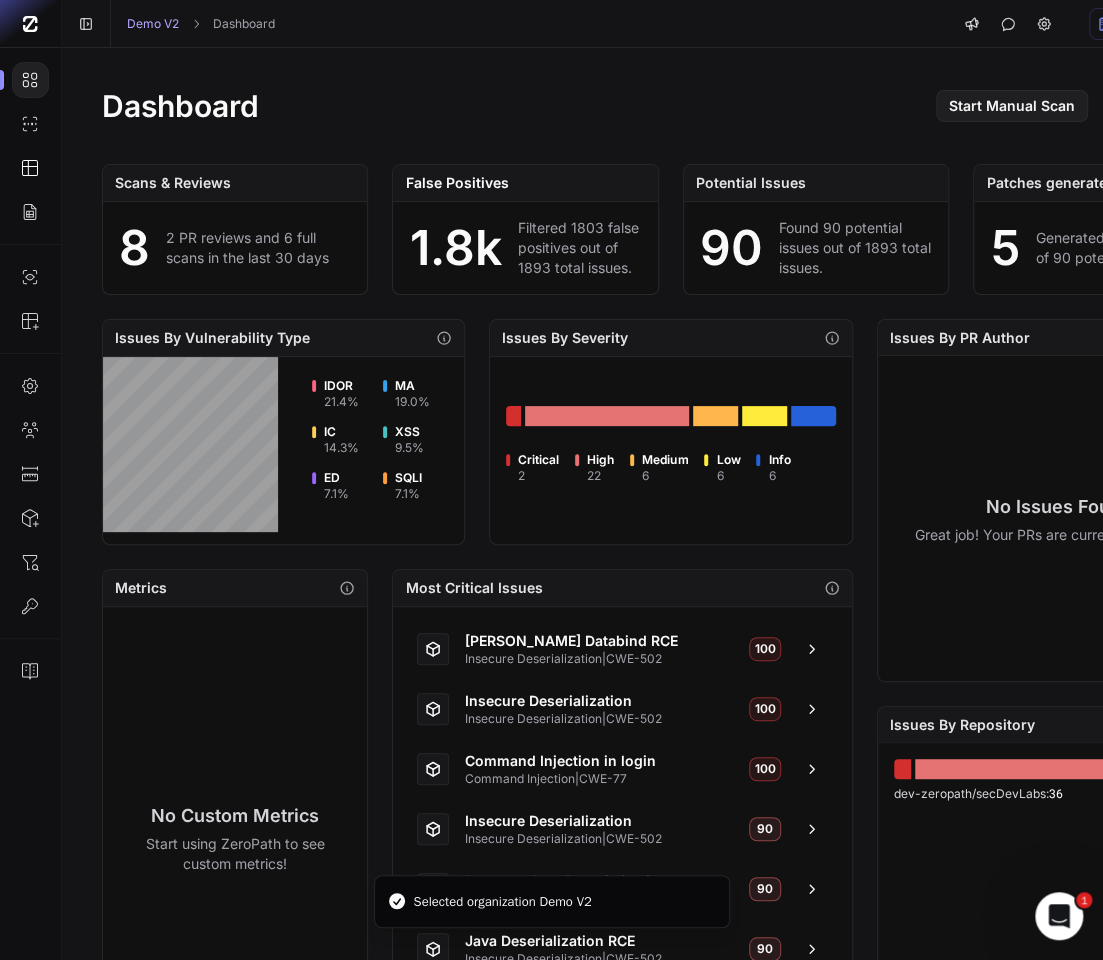 click 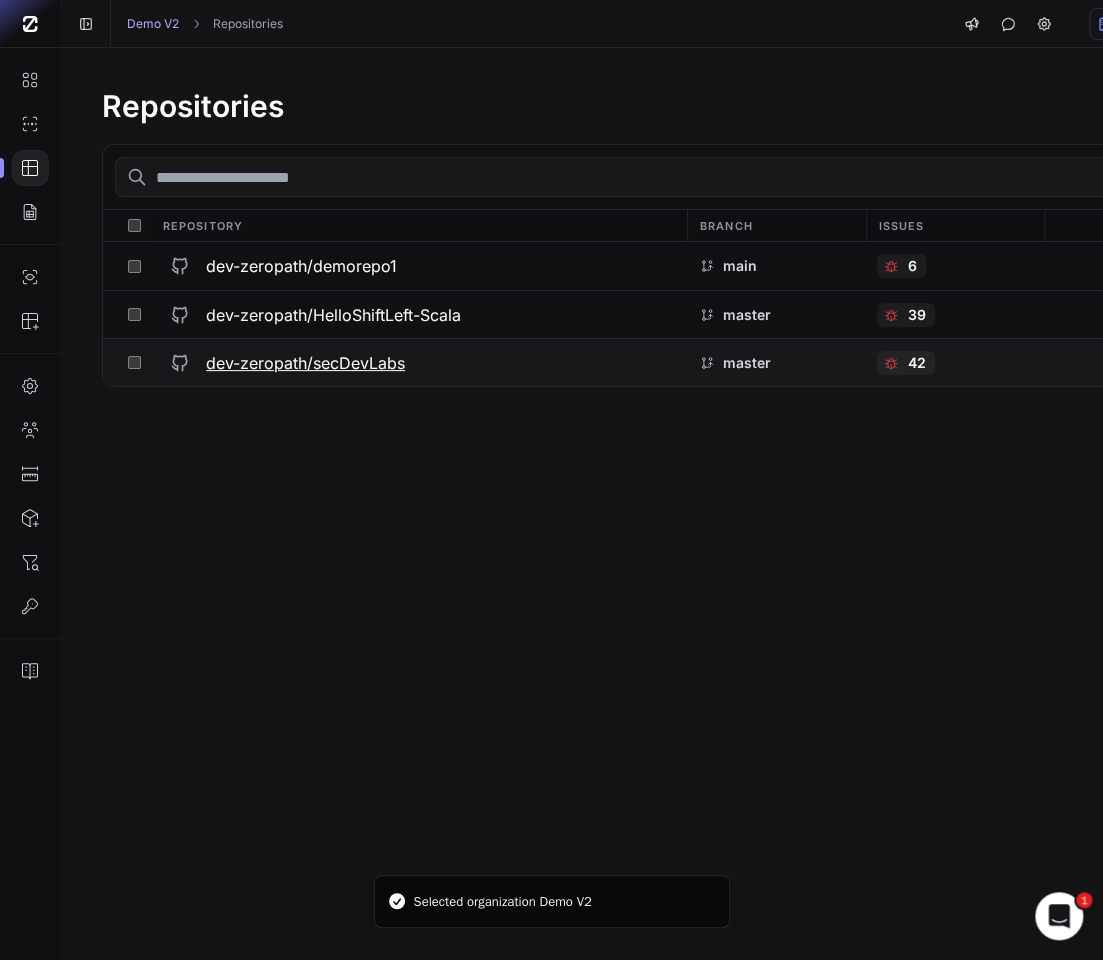 click on "dev-zeropath/secDevLabs" at bounding box center (305, 363) 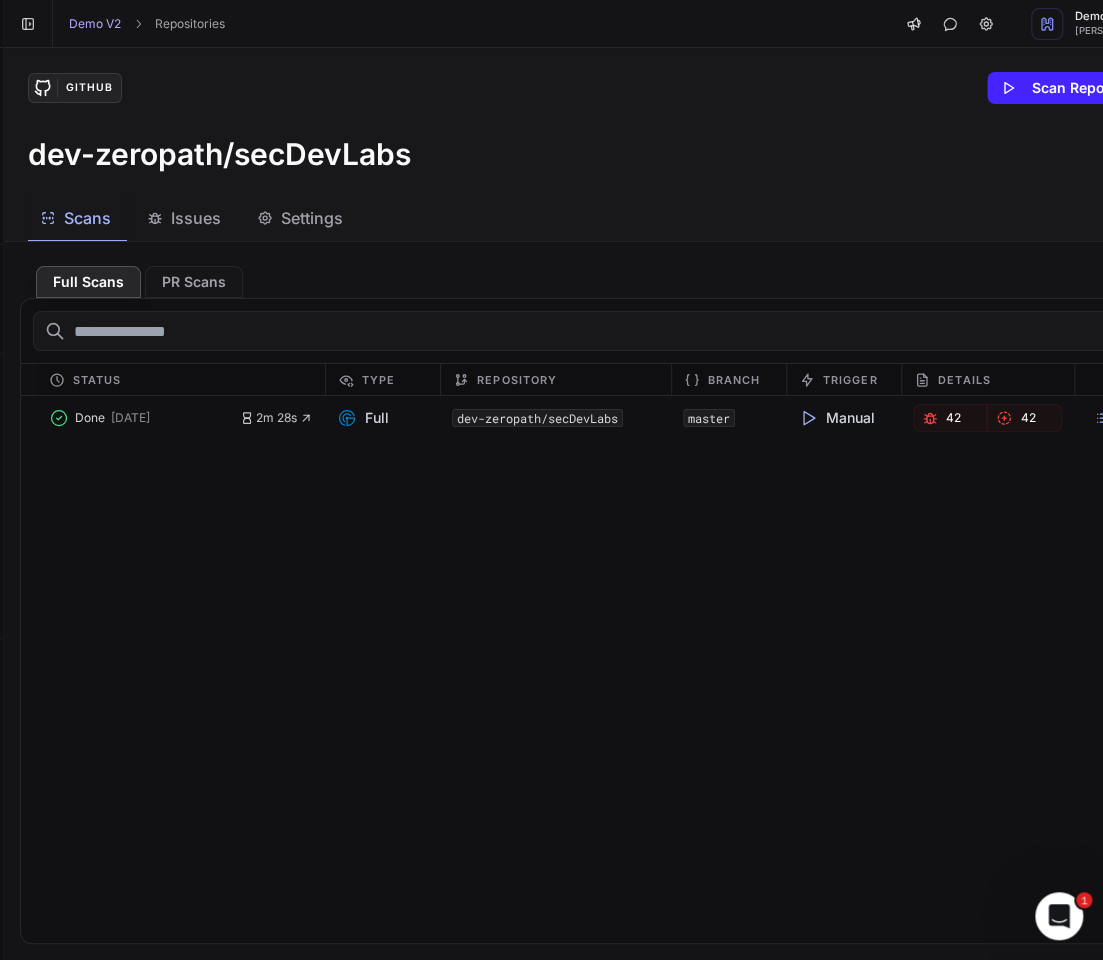 scroll, scrollTop: 0, scrollLeft: 0, axis: both 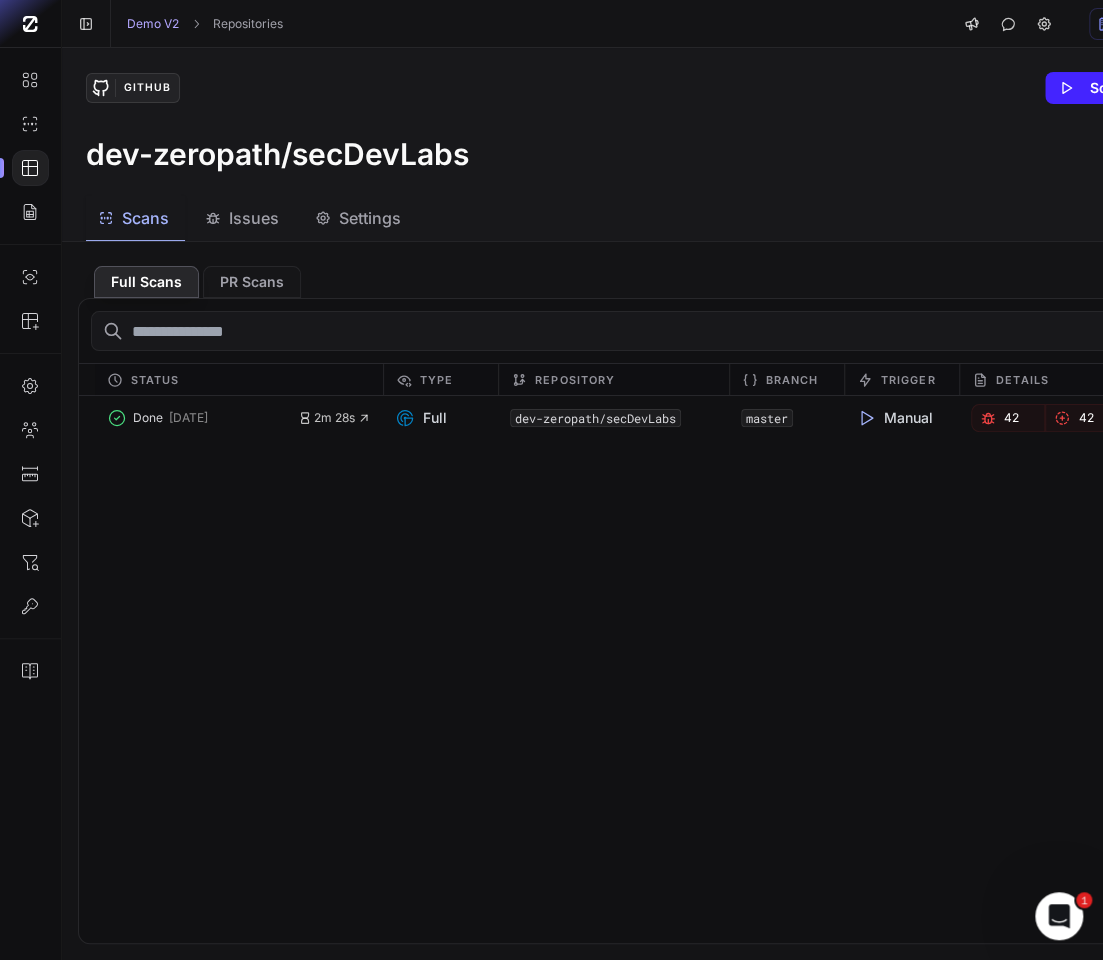click on "Issues" 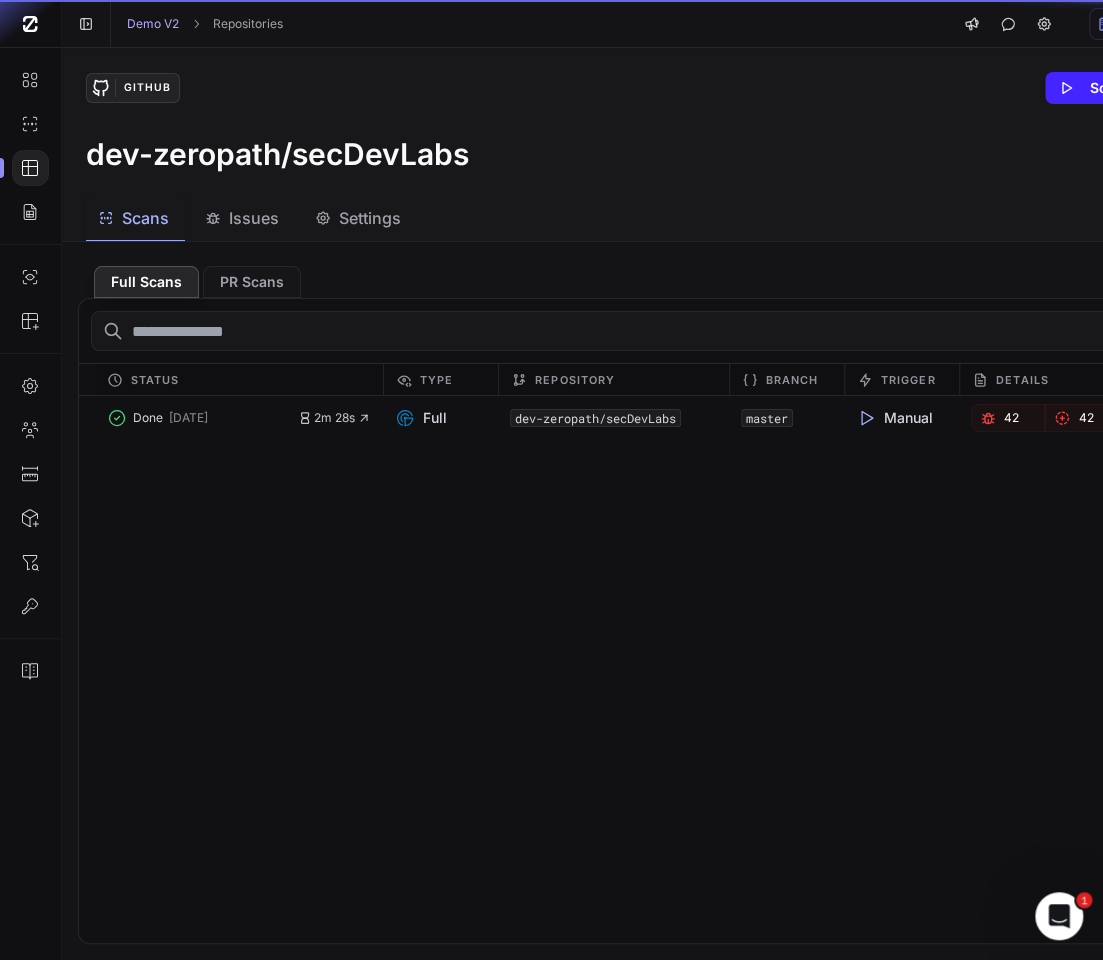 click on "Scans" at bounding box center [145, 218] 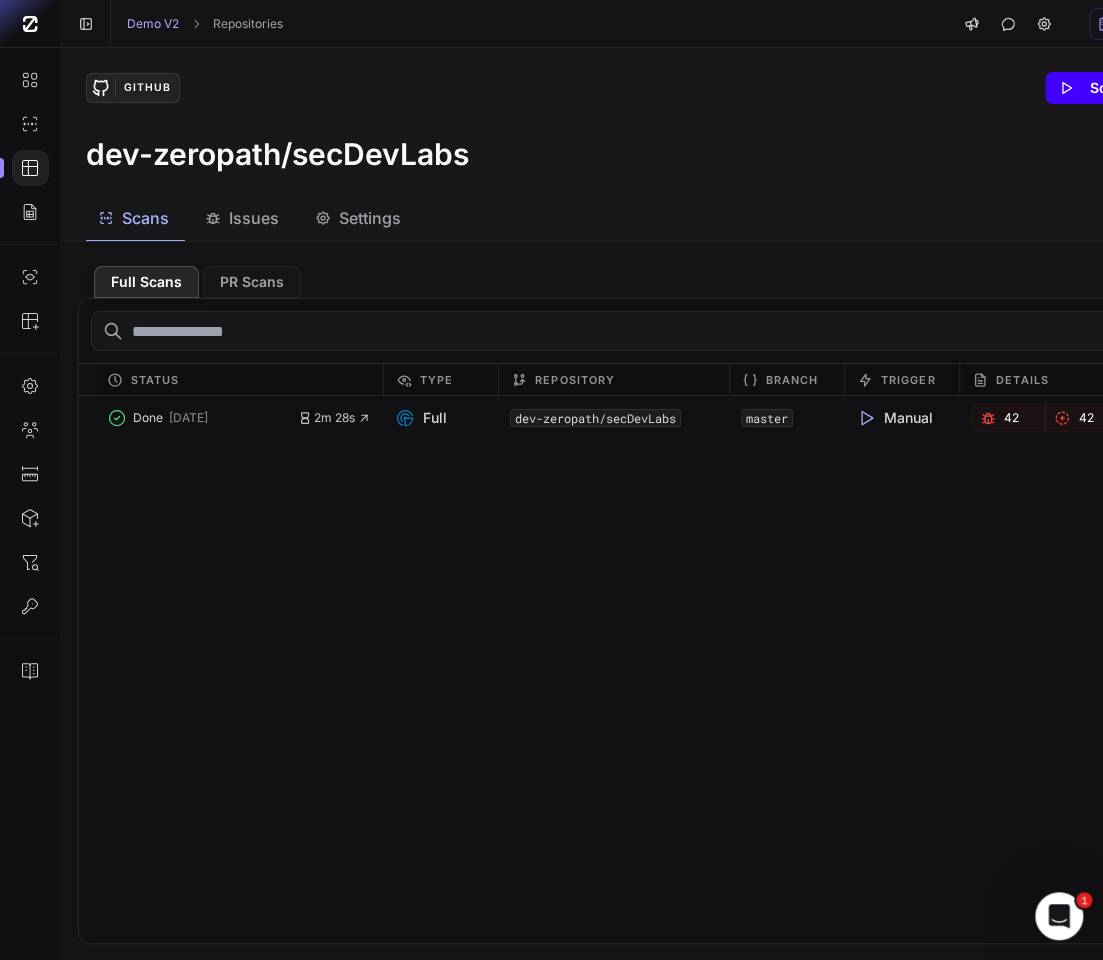 click on "Scan Repository" at bounding box center (1130, 88) 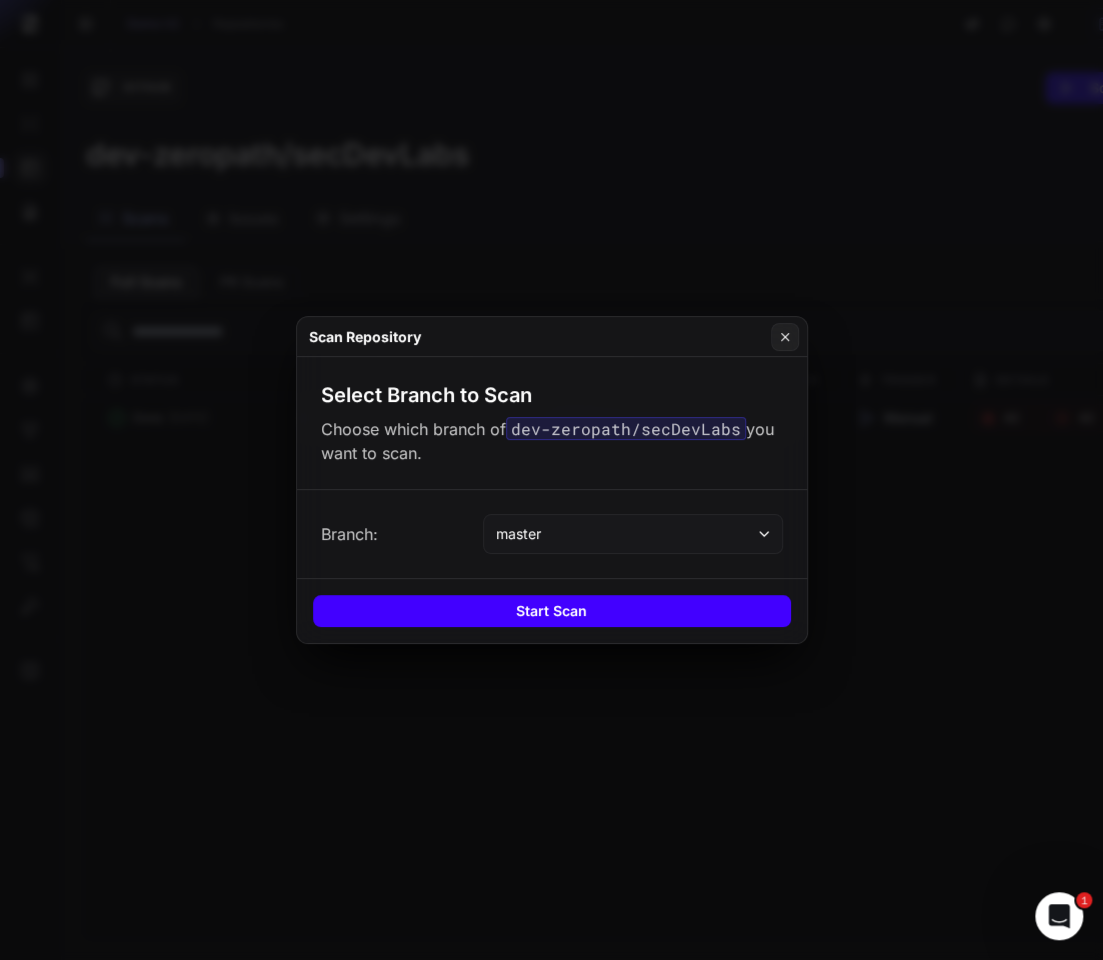click on "Start Scan" at bounding box center [552, 611] 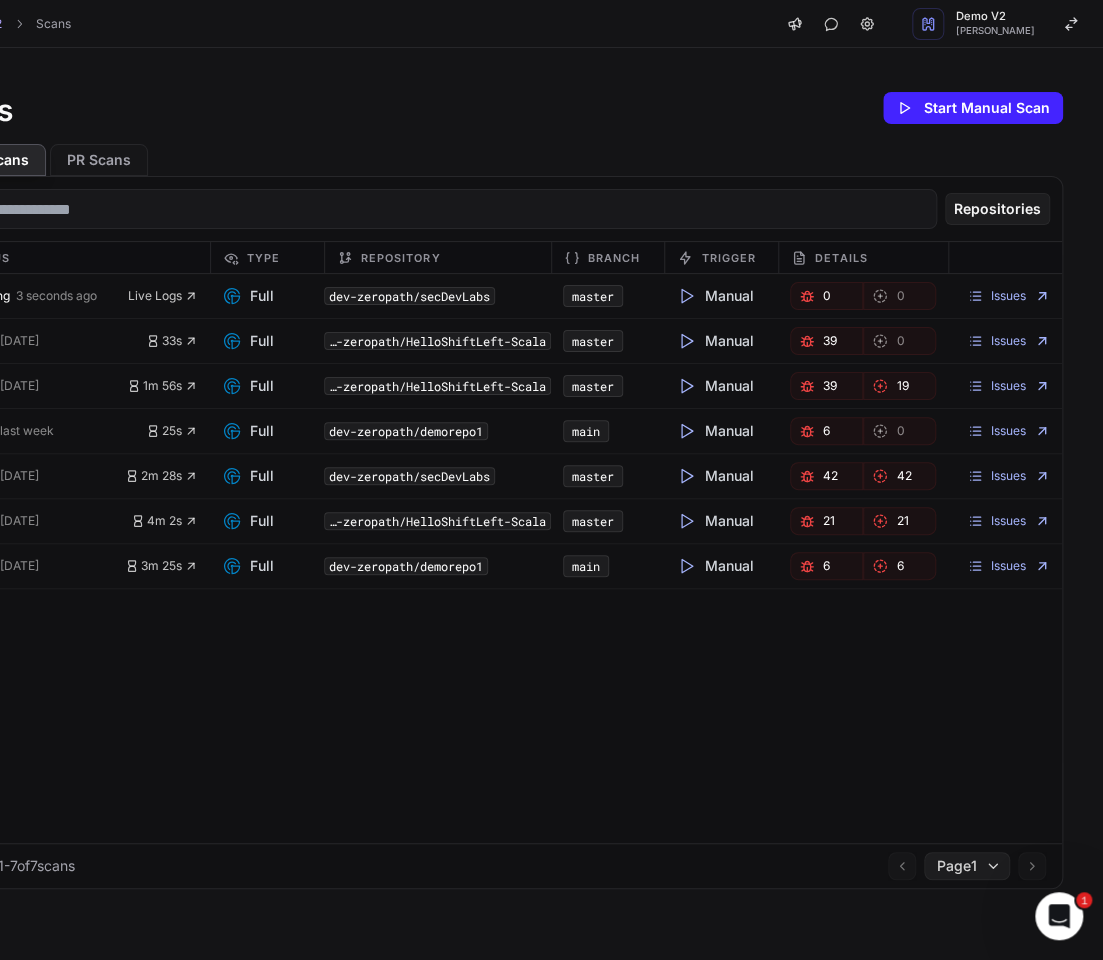 scroll, scrollTop: 0, scrollLeft: 176, axis: horizontal 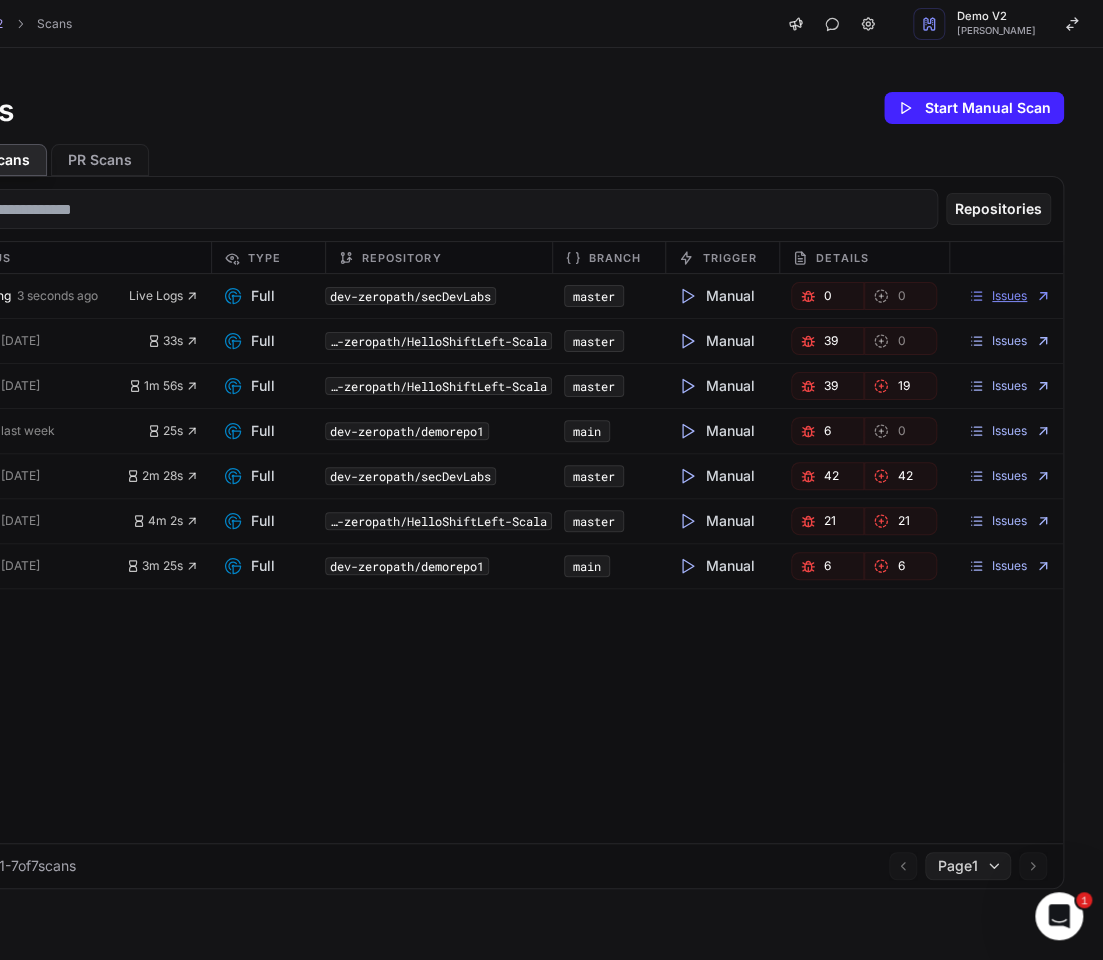 click on "Issues" at bounding box center [1009, 296] 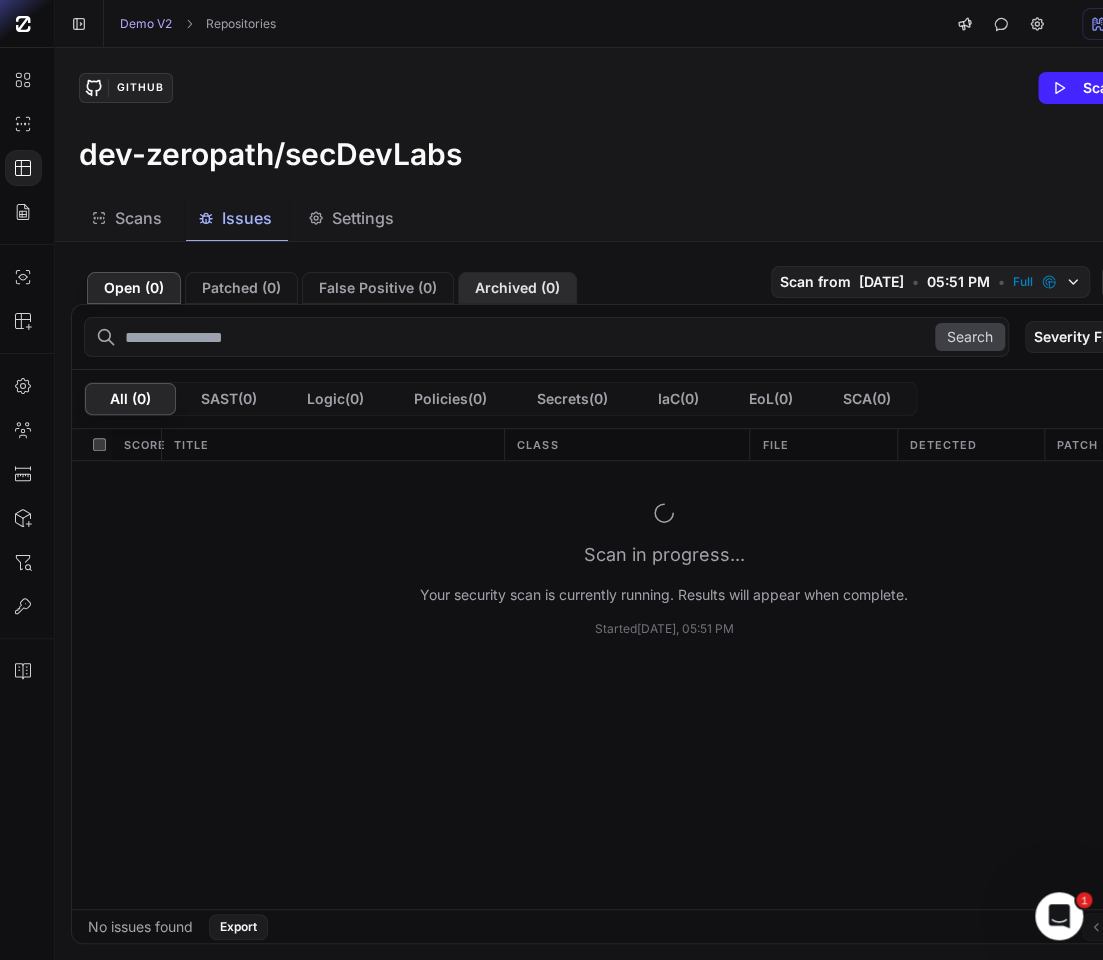 scroll, scrollTop: 0, scrollLeft: 0, axis: both 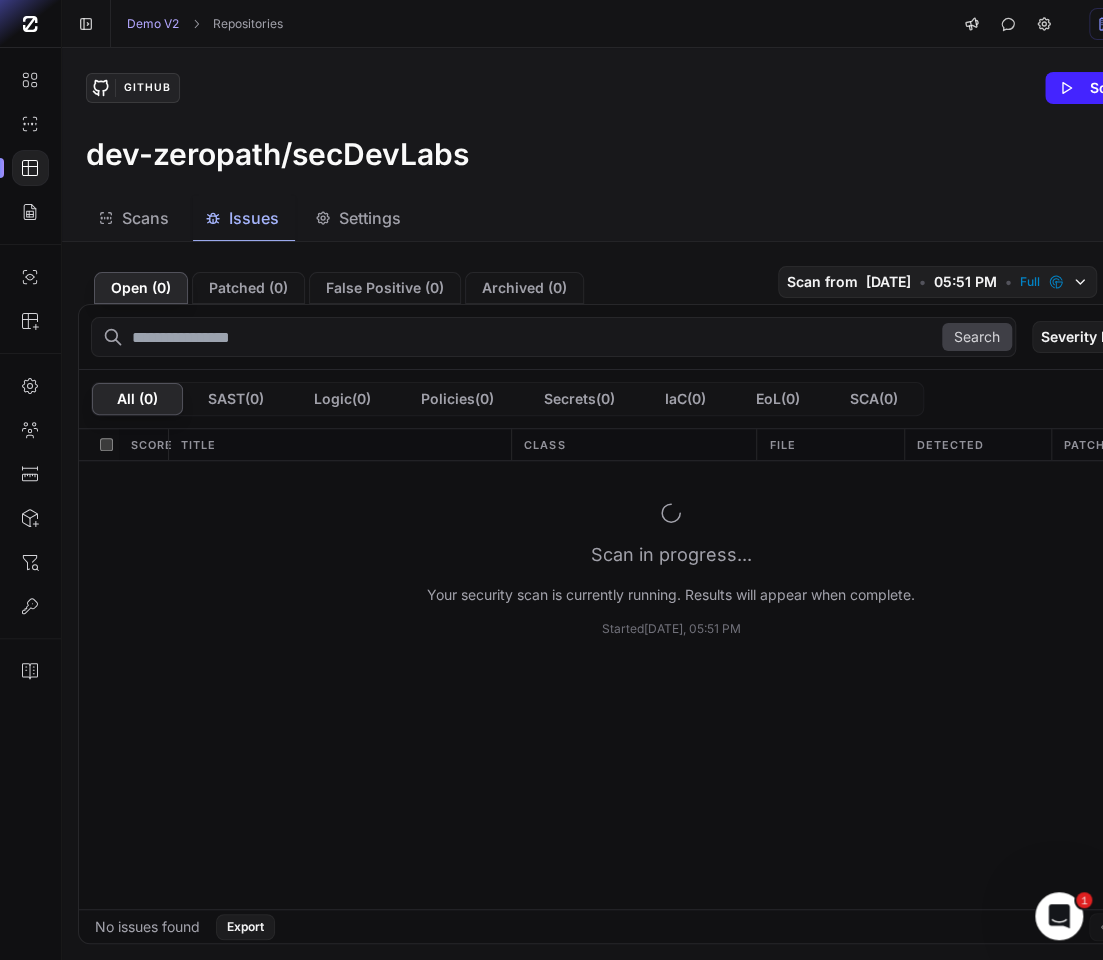 click on "Scans" at bounding box center [145, 218] 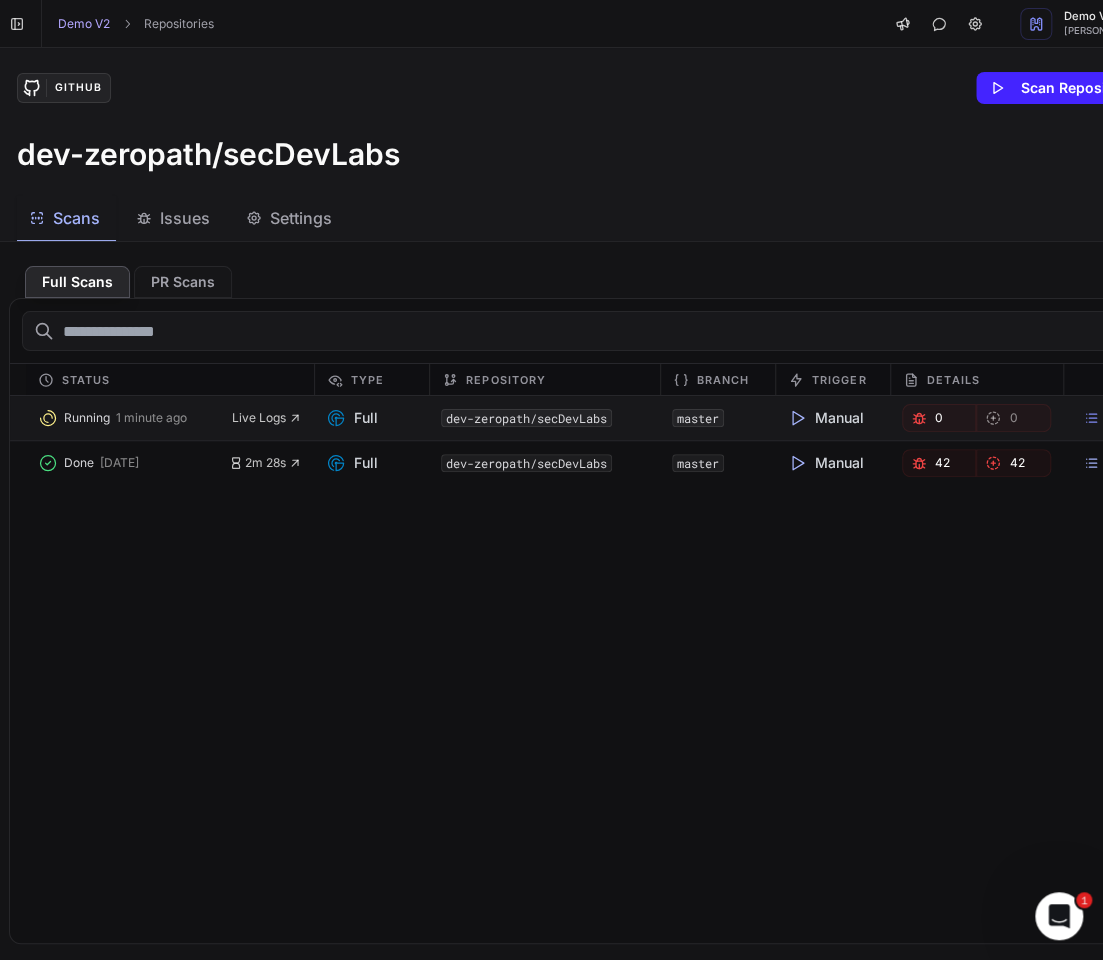 scroll, scrollTop: 0, scrollLeft: 0, axis: both 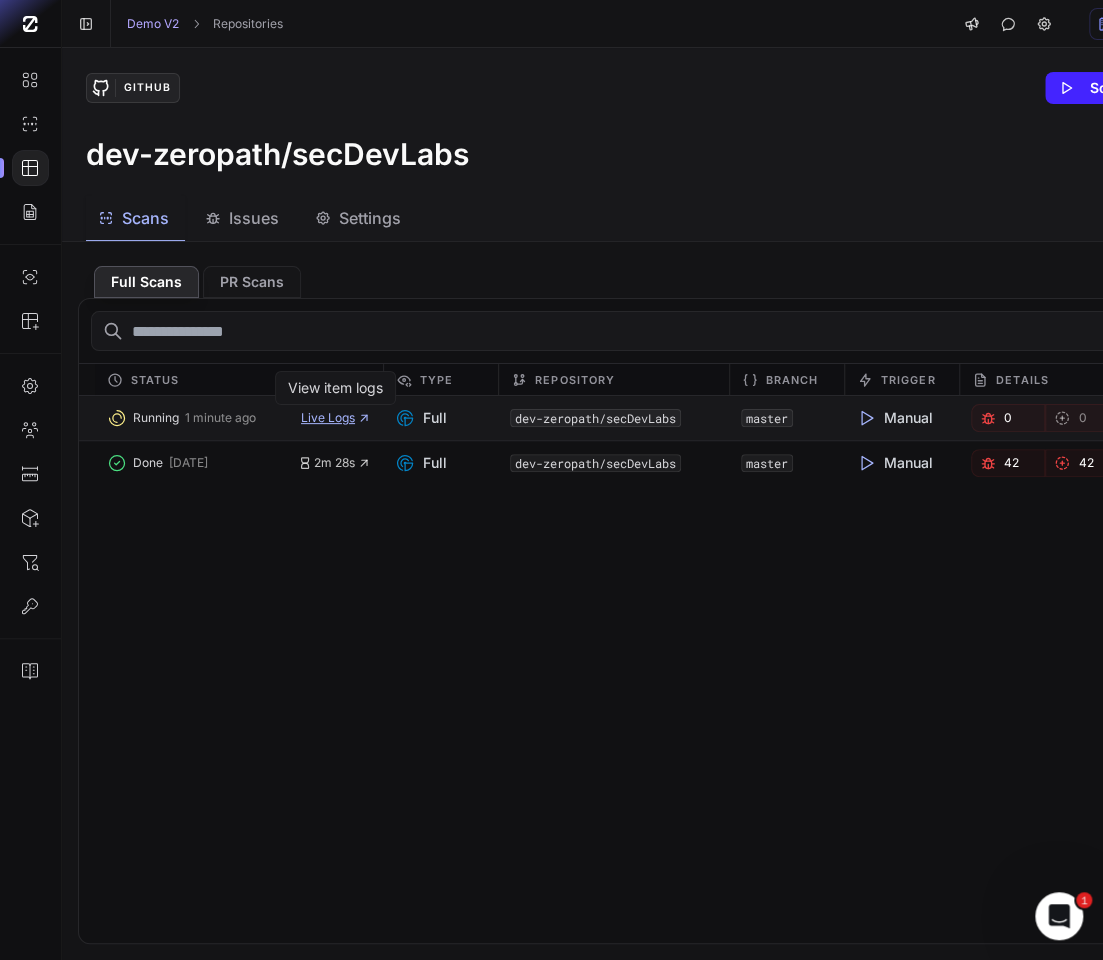 click 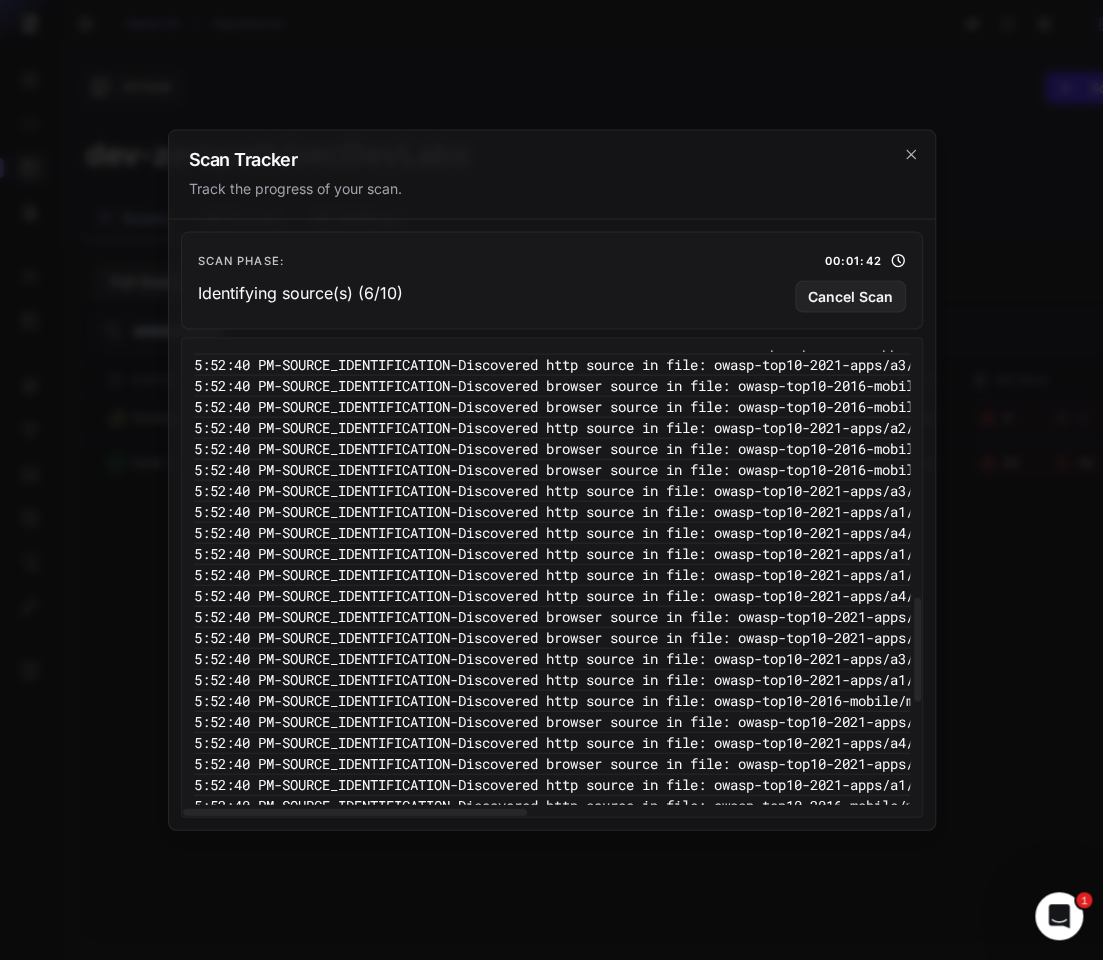 scroll, scrollTop: 1133, scrollLeft: 0, axis: vertical 